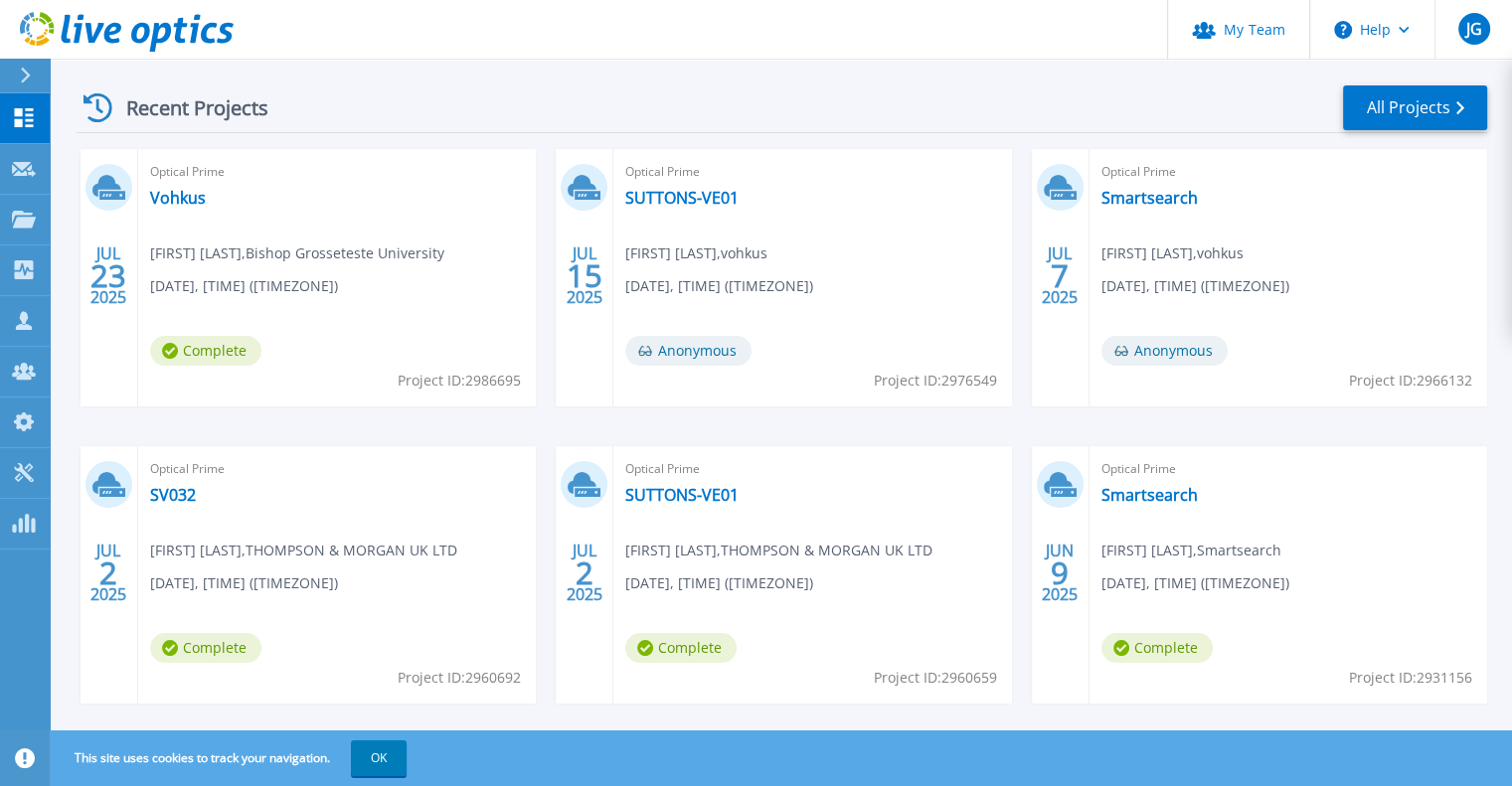 scroll, scrollTop: 314, scrollLeft: 0, axis: vertical 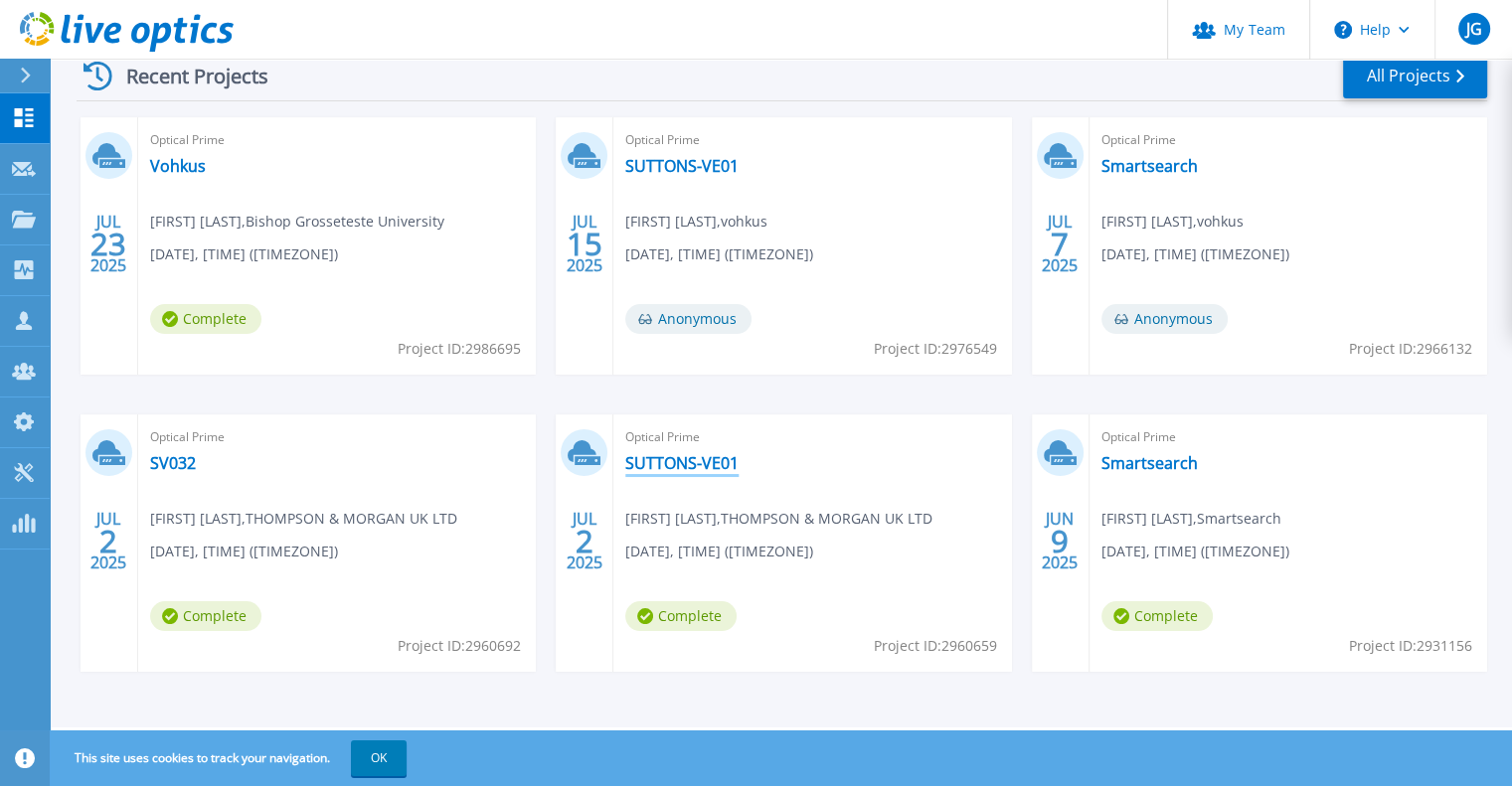 click on "SUTTONS-VE01" at bounding box center [682, 463] 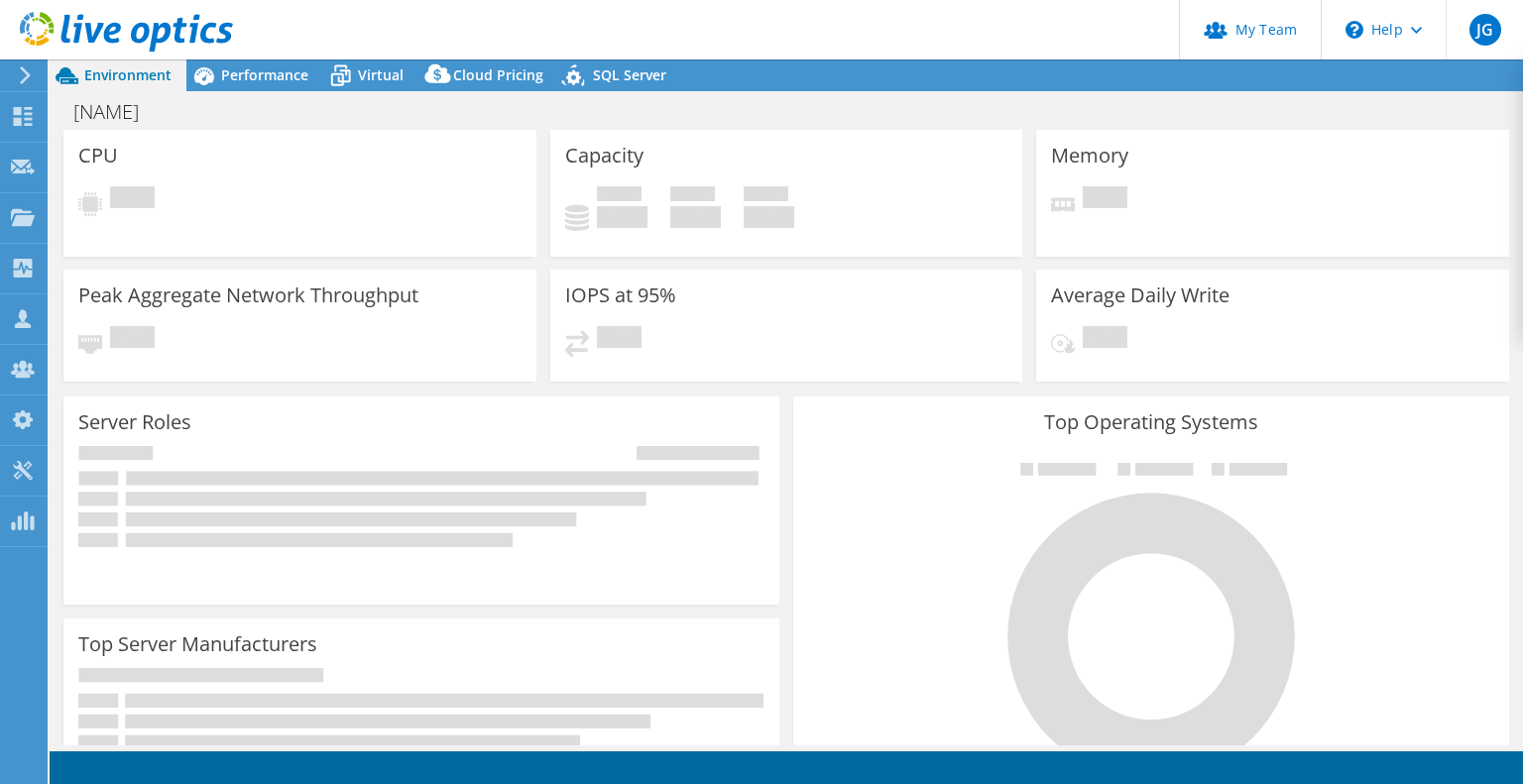 scroll, scrollTop: 0, scrollLeft: 0, axis: both 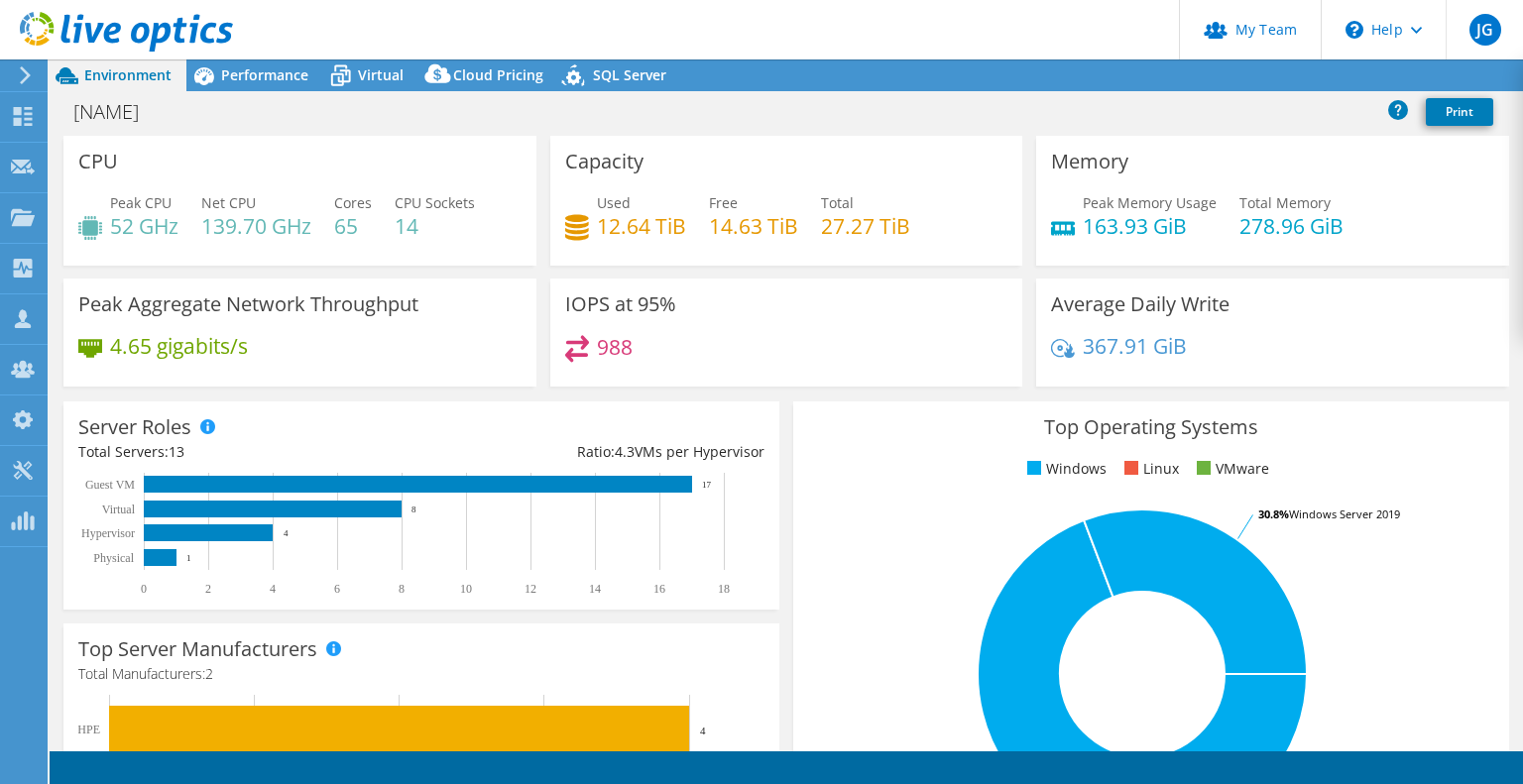 select on "EULondon" 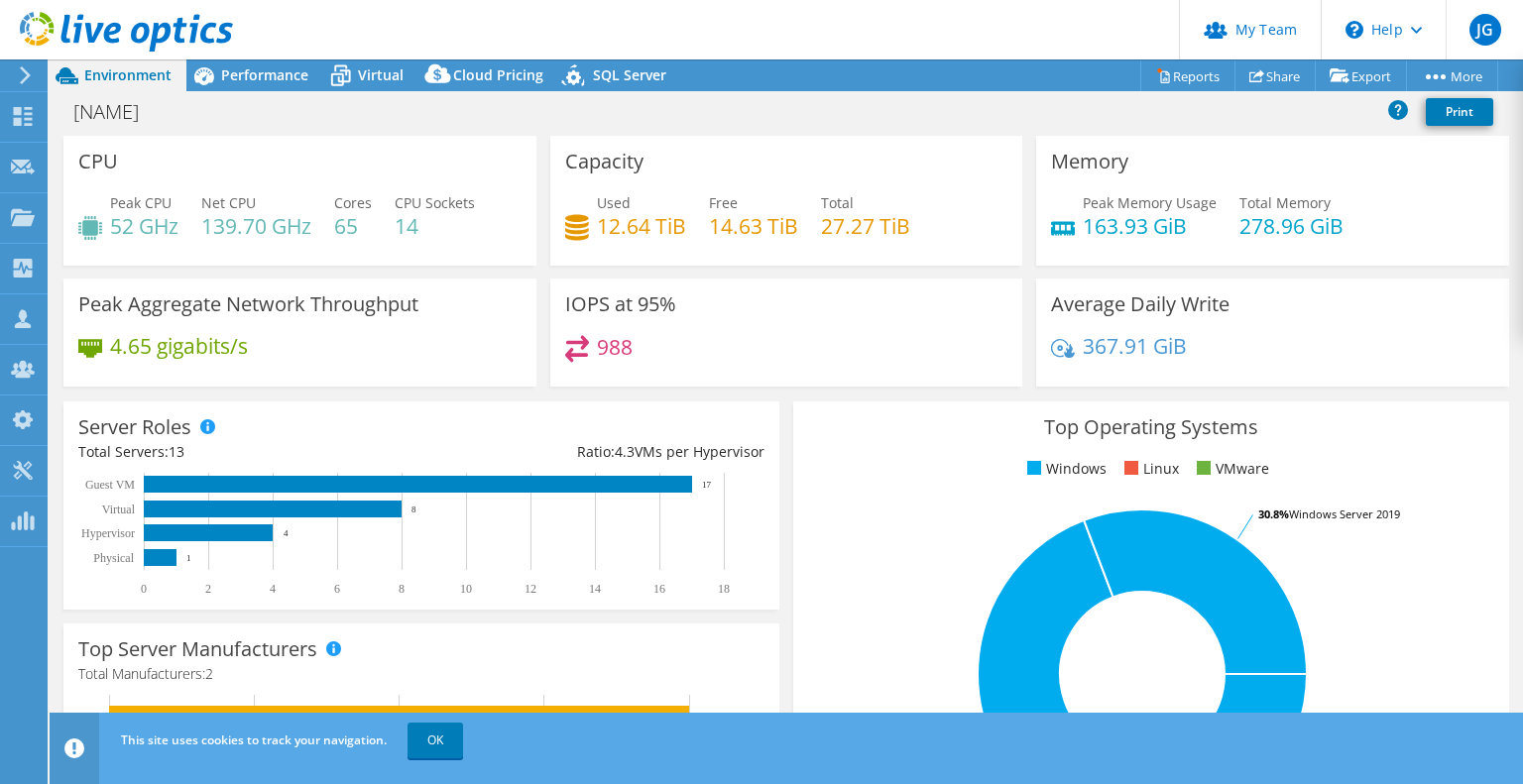 scroll, scrollTop: 496, scrollLeft: 0, axis: vertical 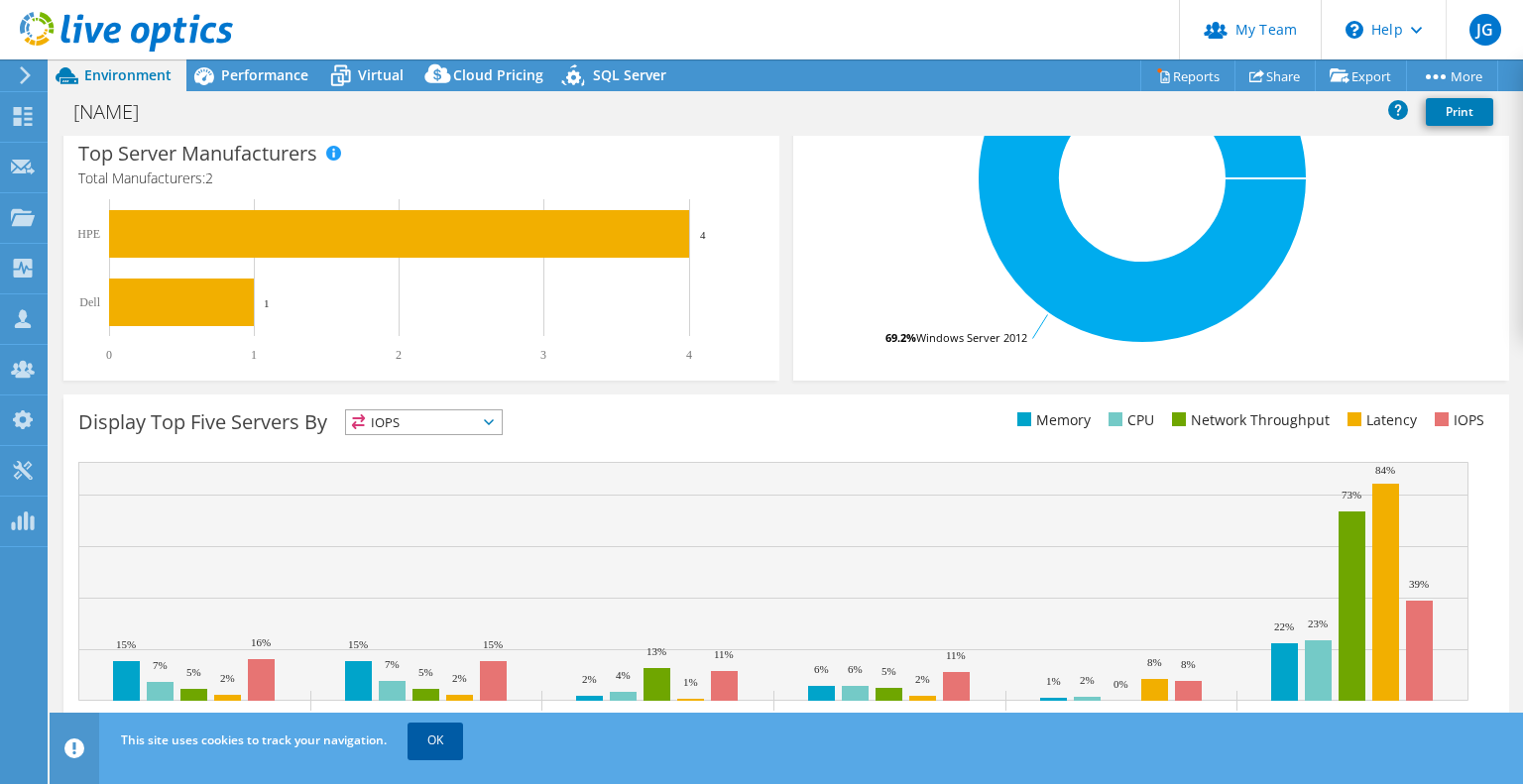 click on "OK" at bounding box center [435, 740] 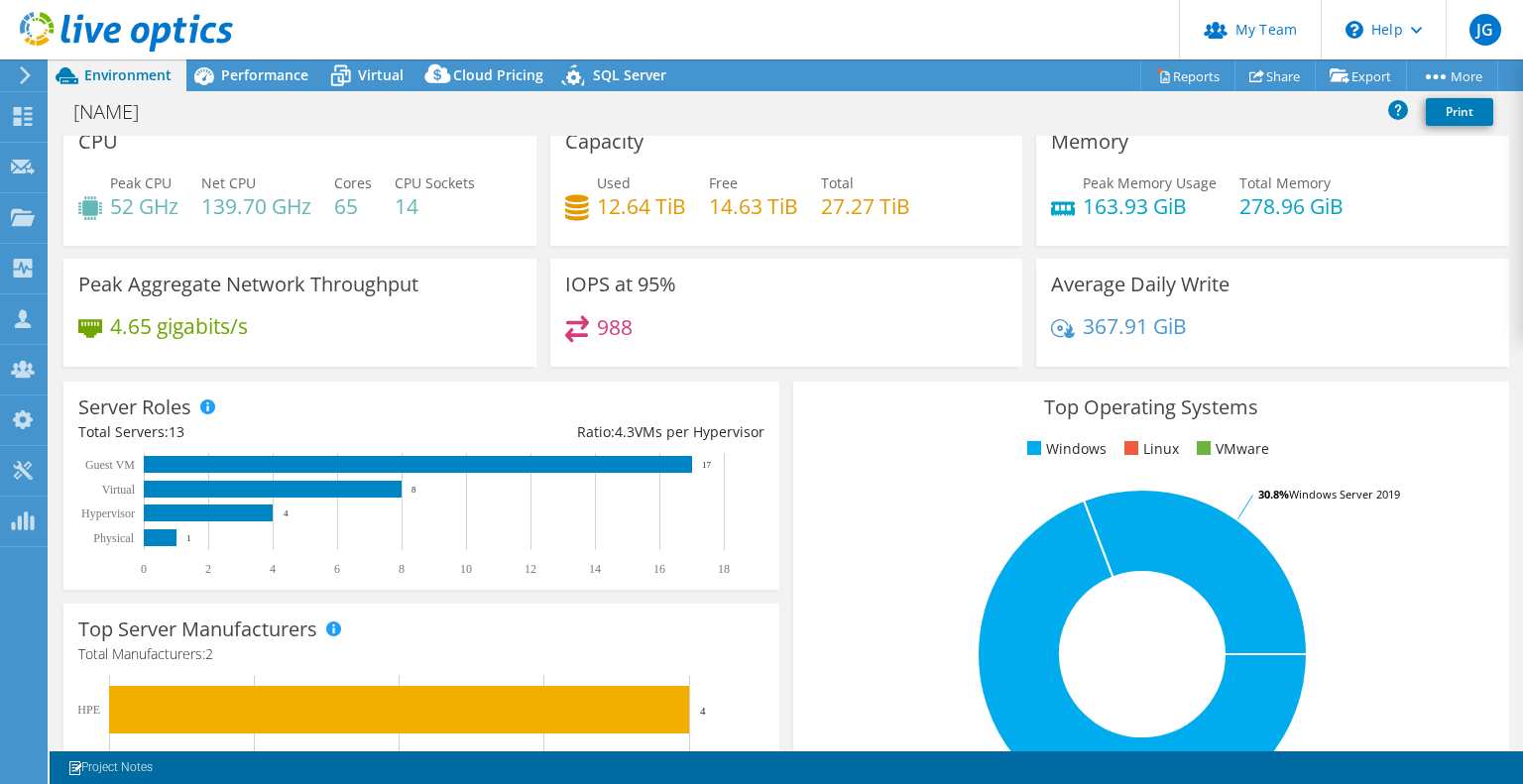 scroll, scrollTop: 0, scrollLeft: 0, axis: both 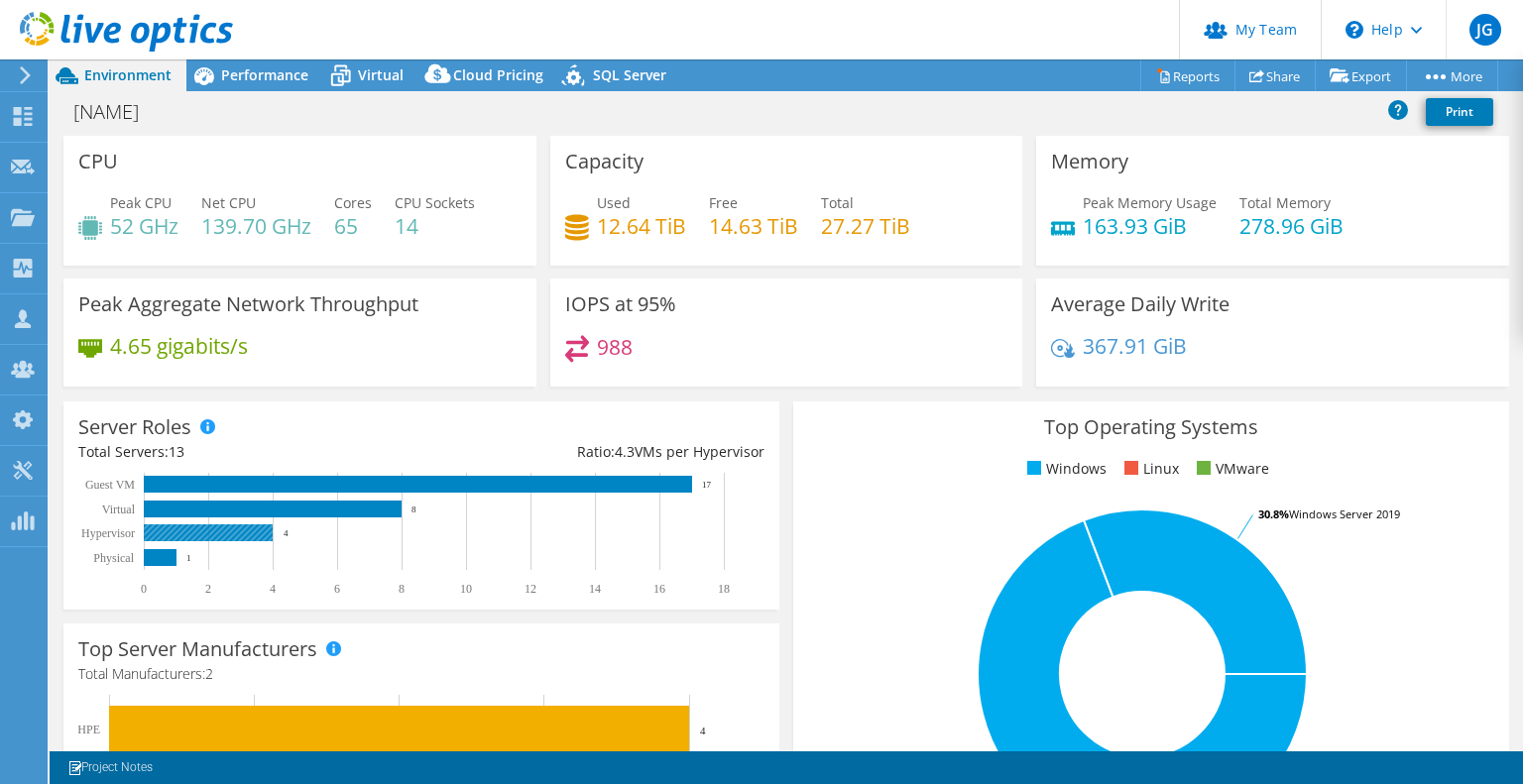click 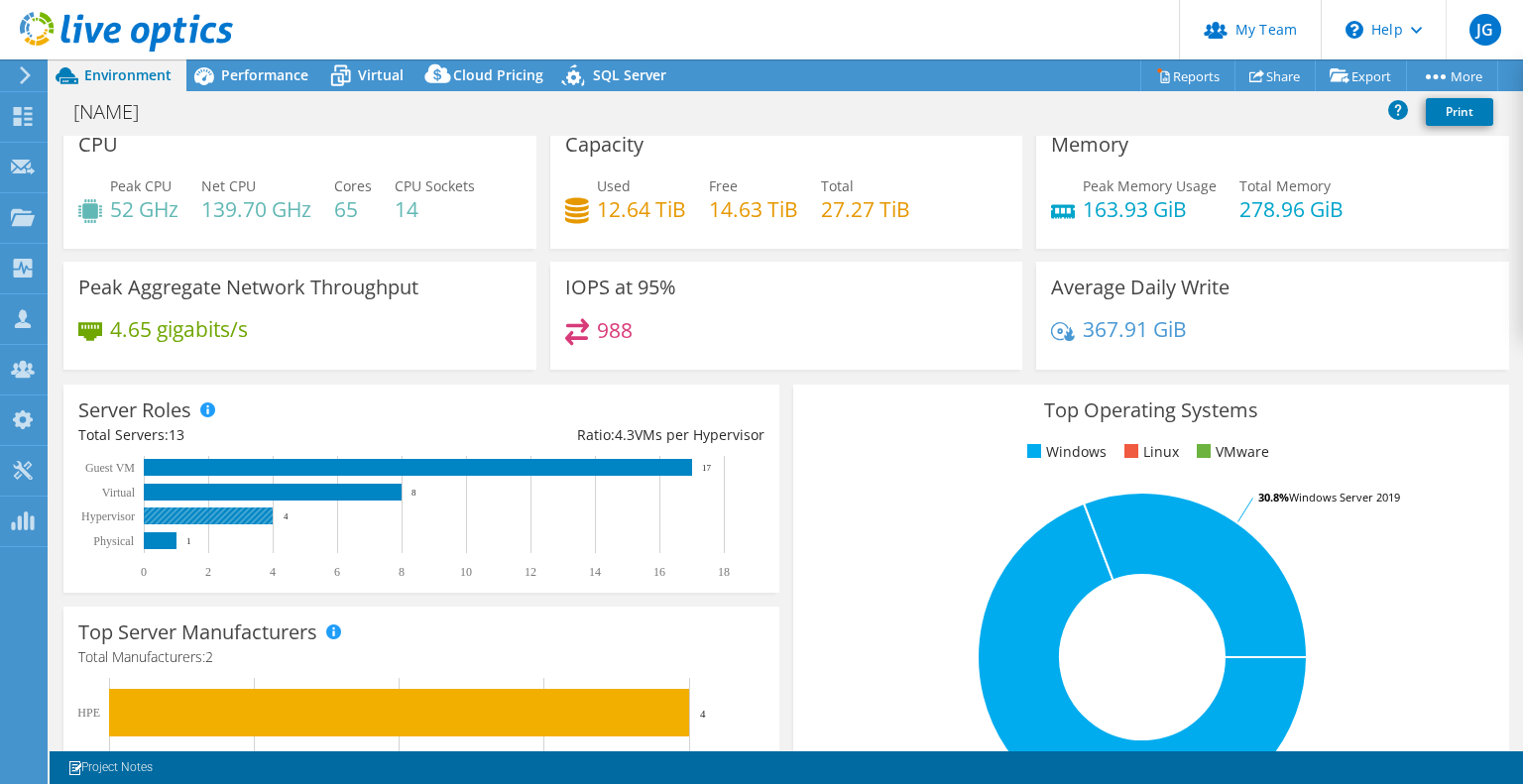 scroll, scrollTop: 0, scrollLeft: 0, axis: both 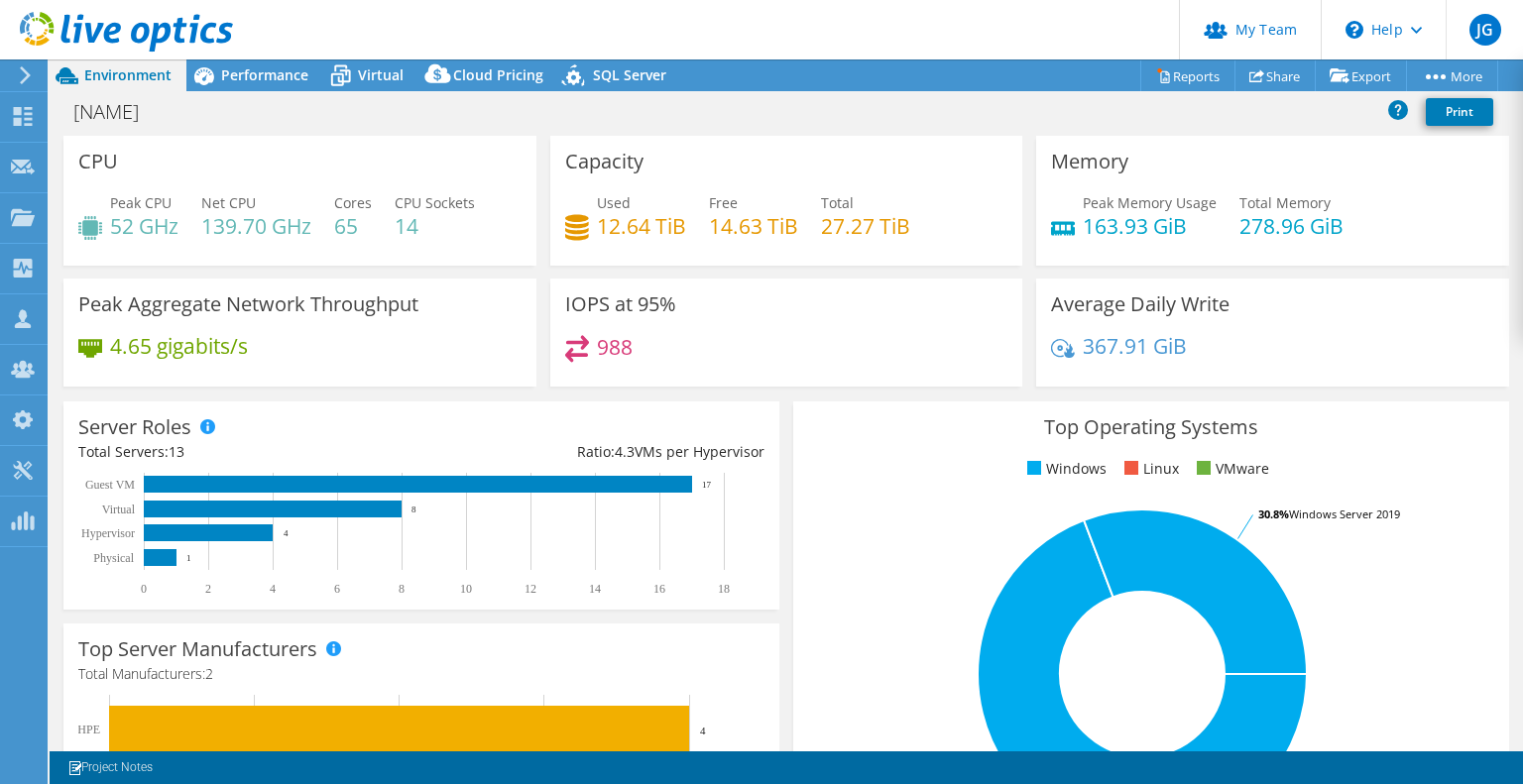 click on "988" at bounding box center [786, 356] 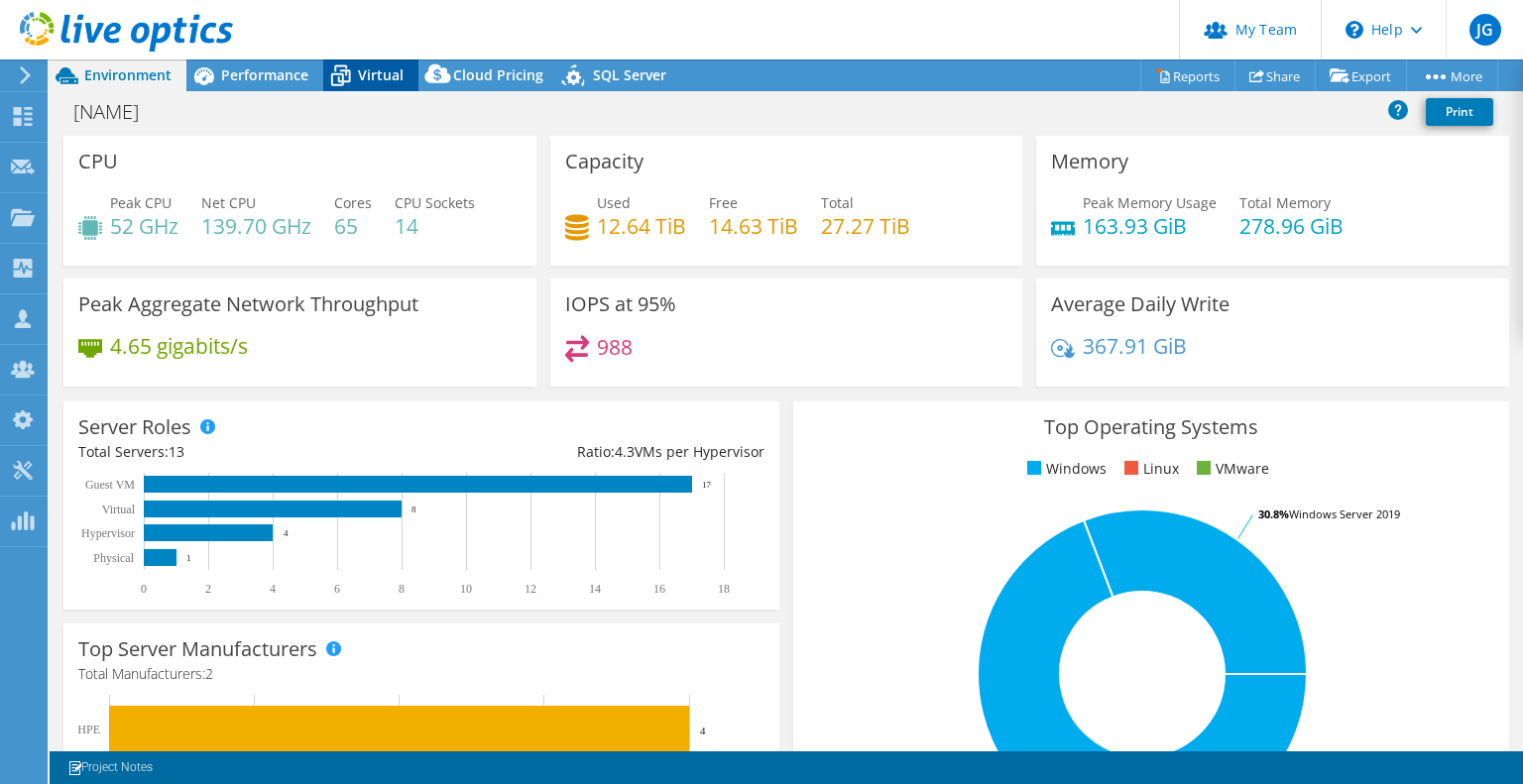 click on "Virtual" at bounding box center (381, 74) 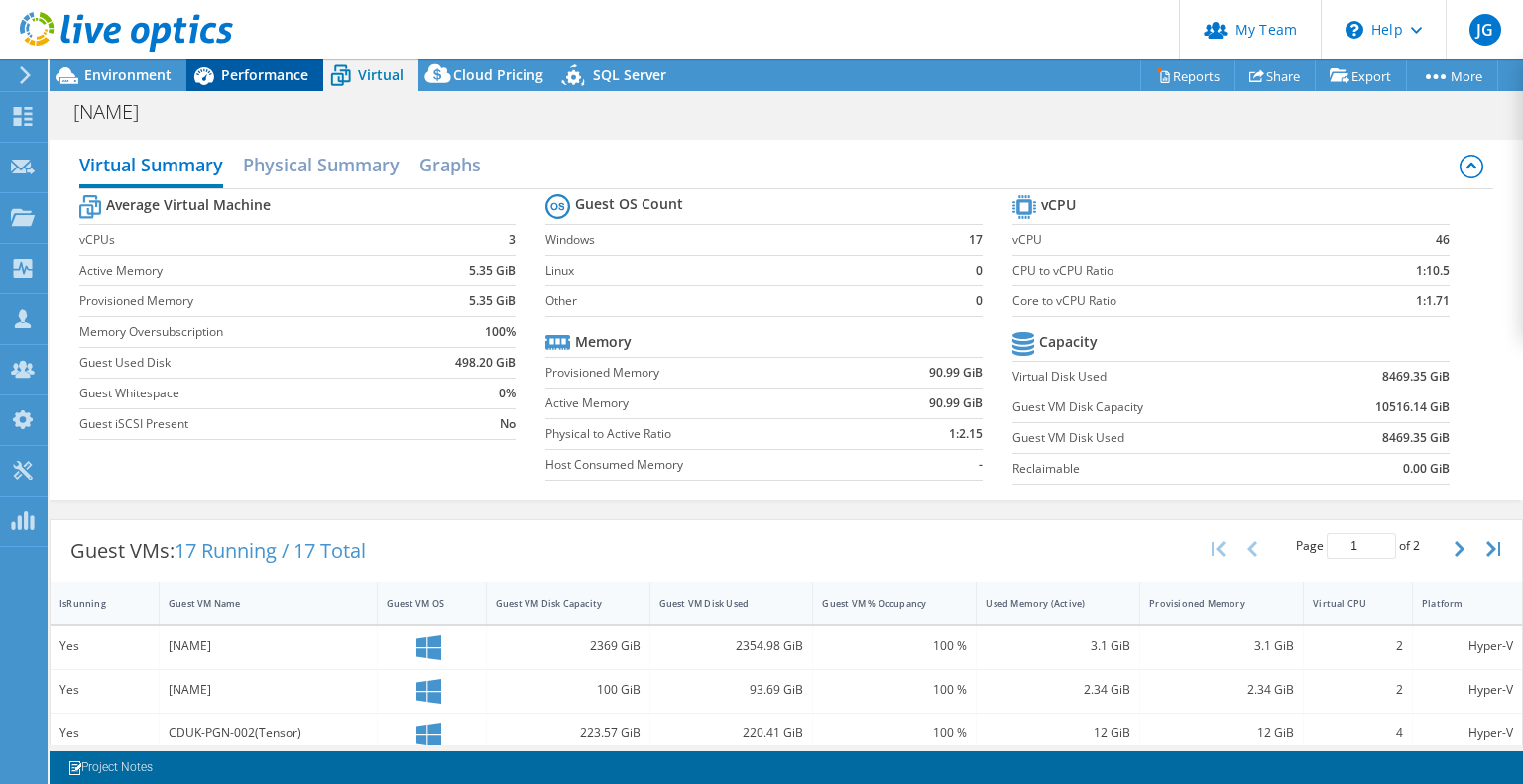 click on "Performance" at bounding box center [265, 74] 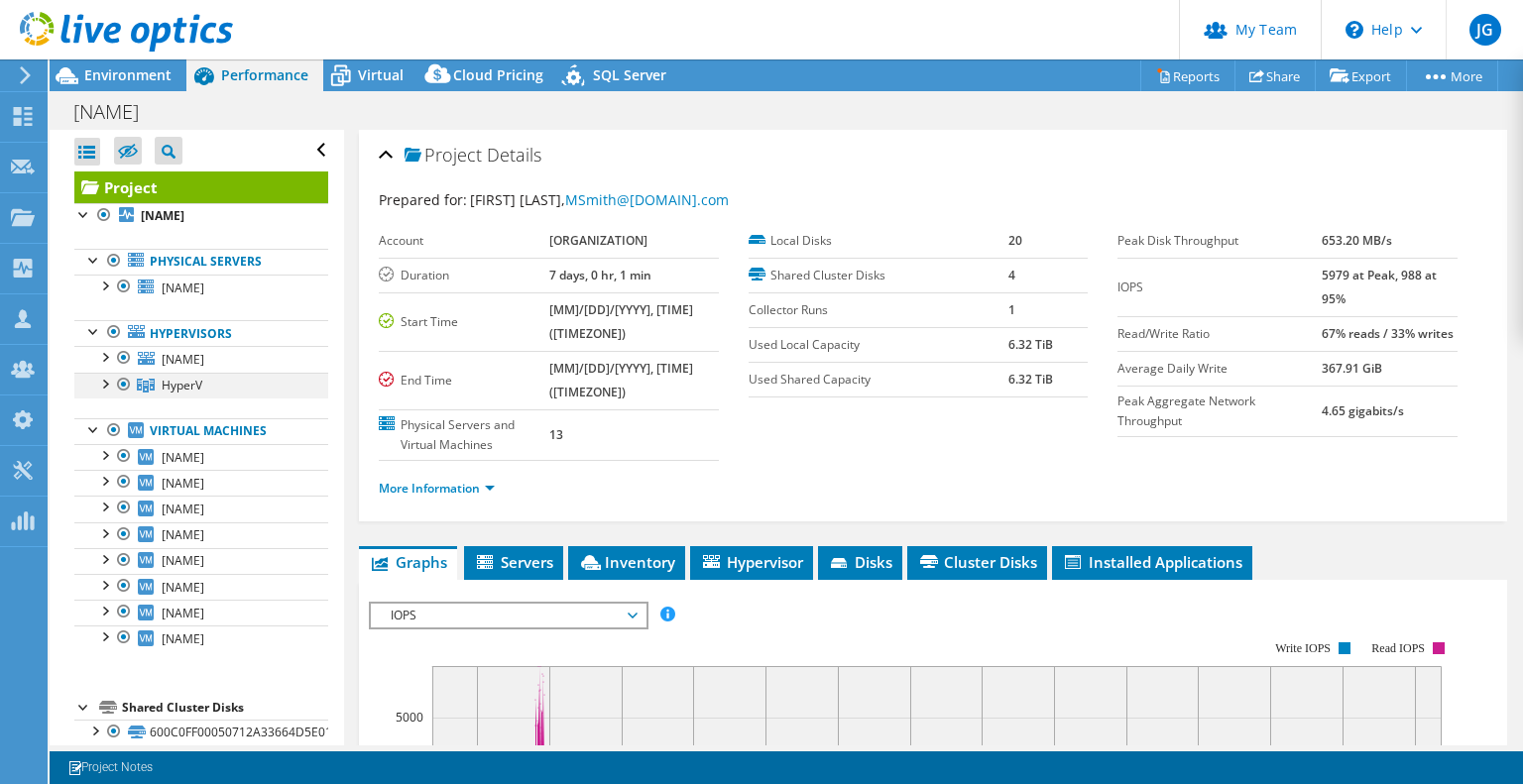 click at bounding box center [104, 383] 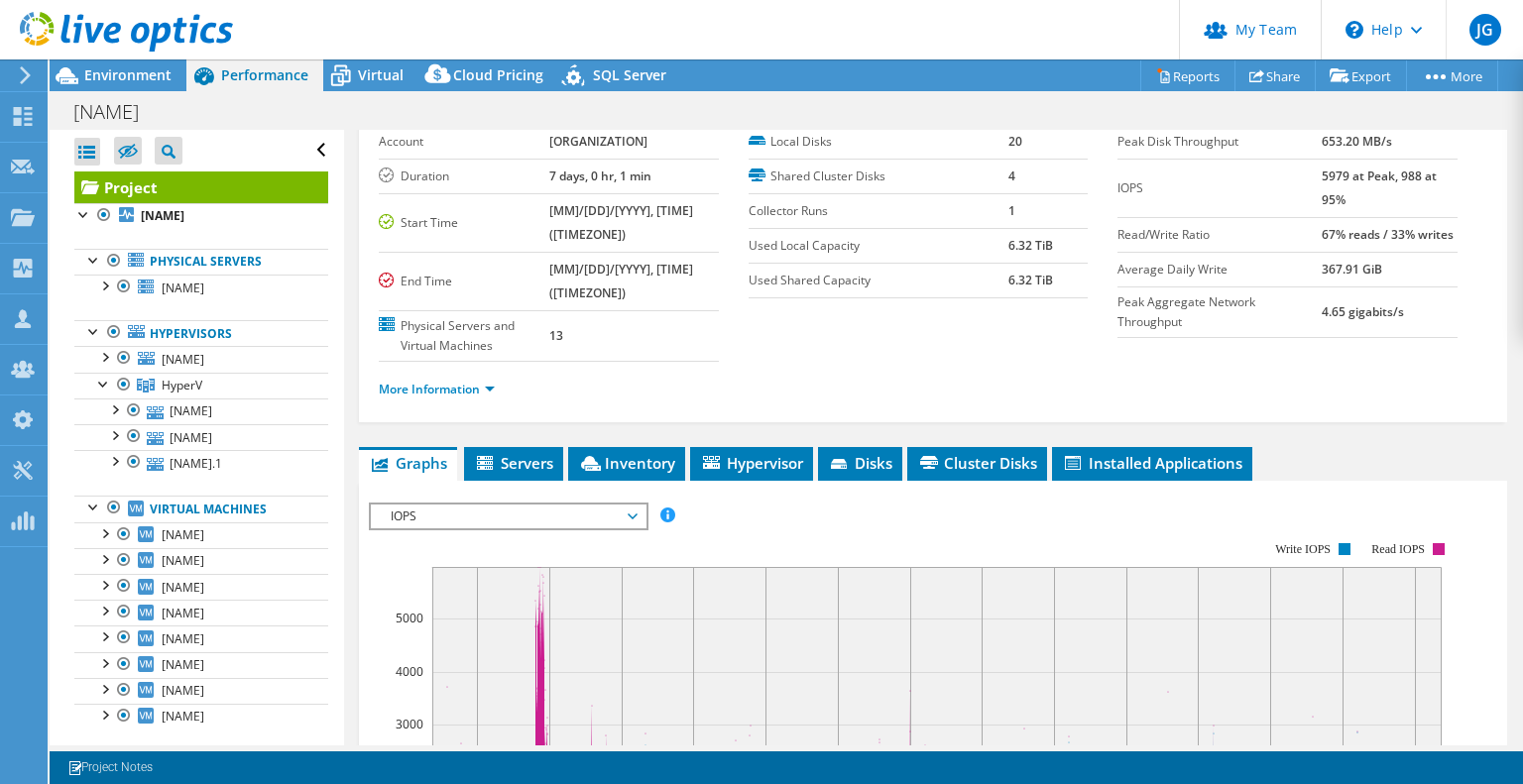 scroll, scrollTop: 0, scrollLeft: 0, axis: both 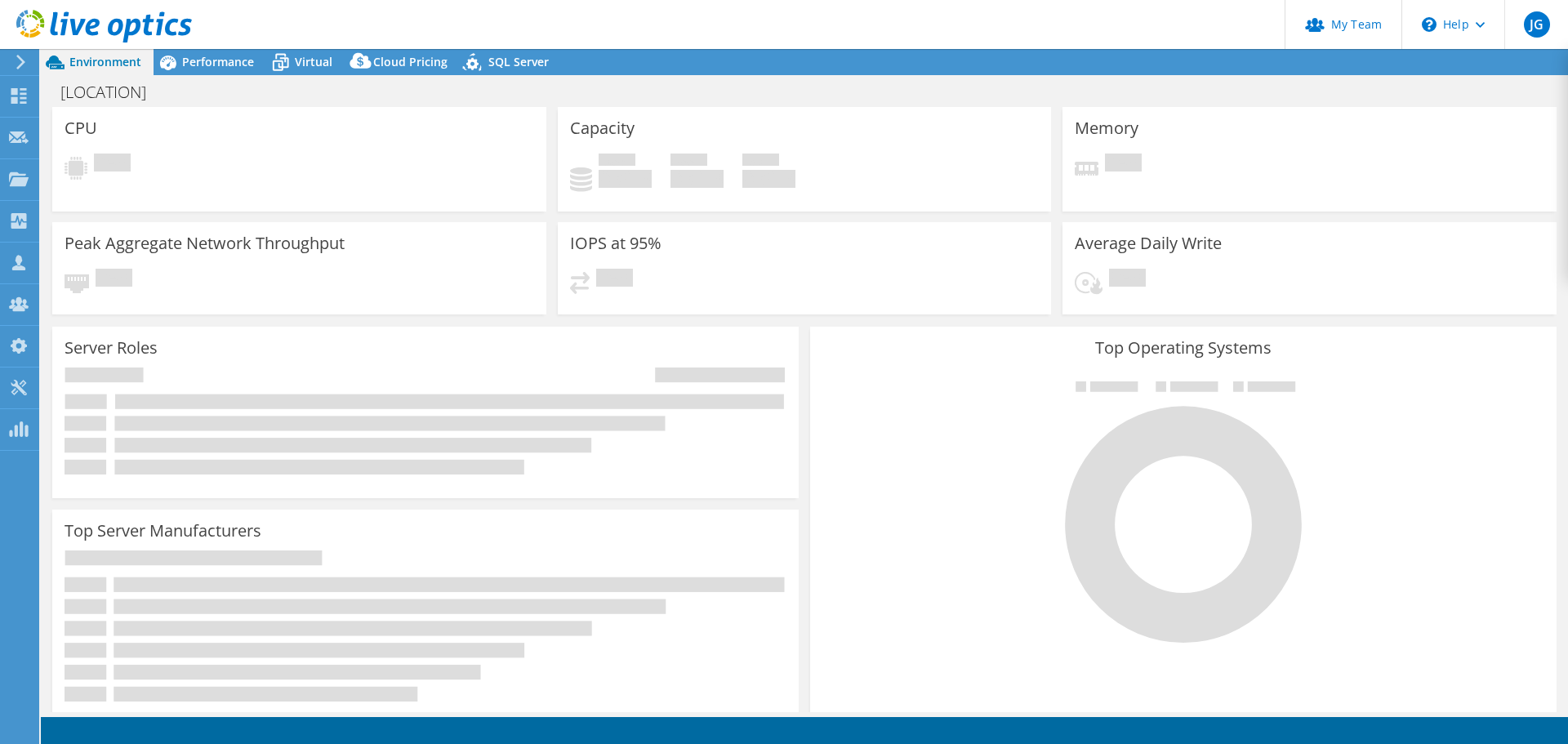 select on "EULondon" 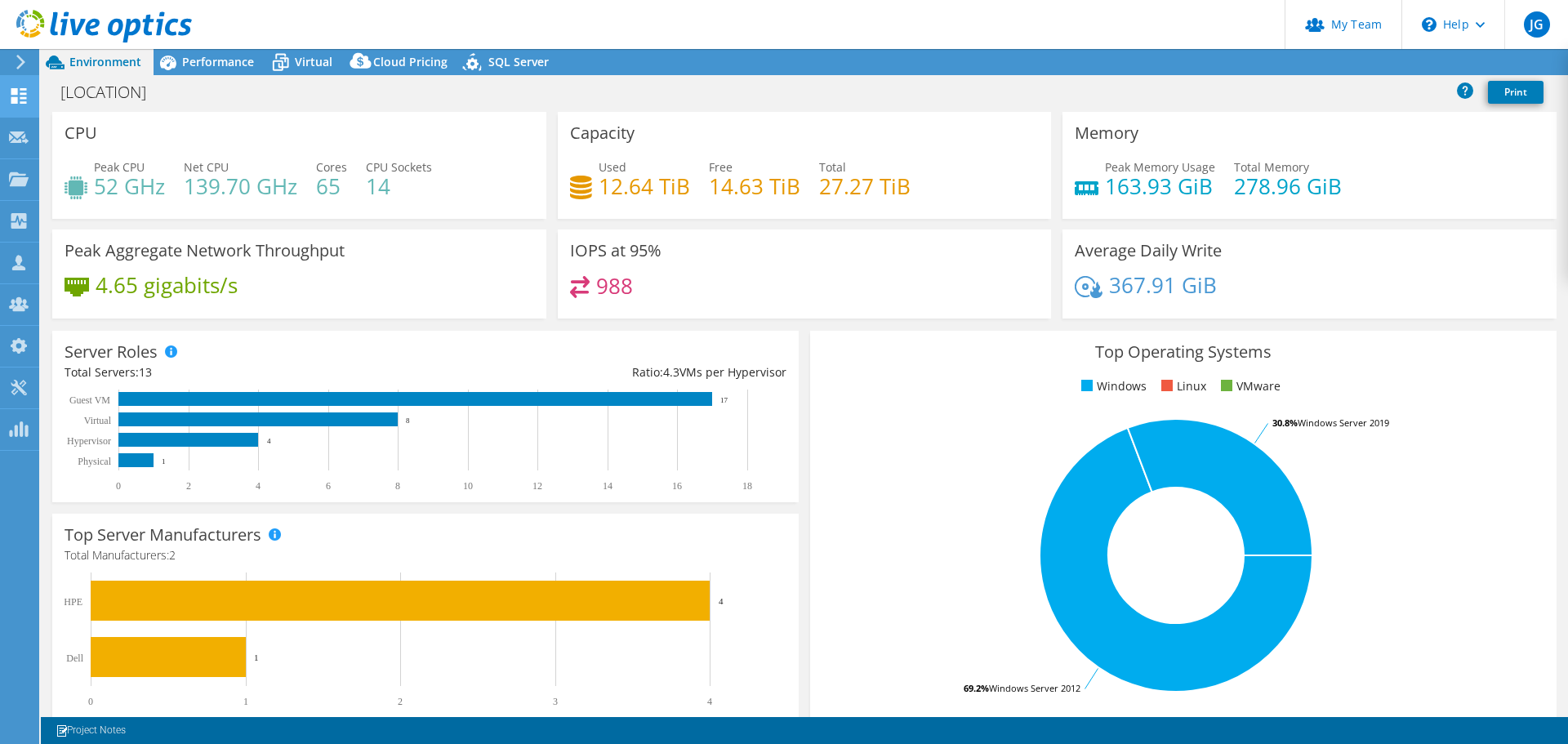 click 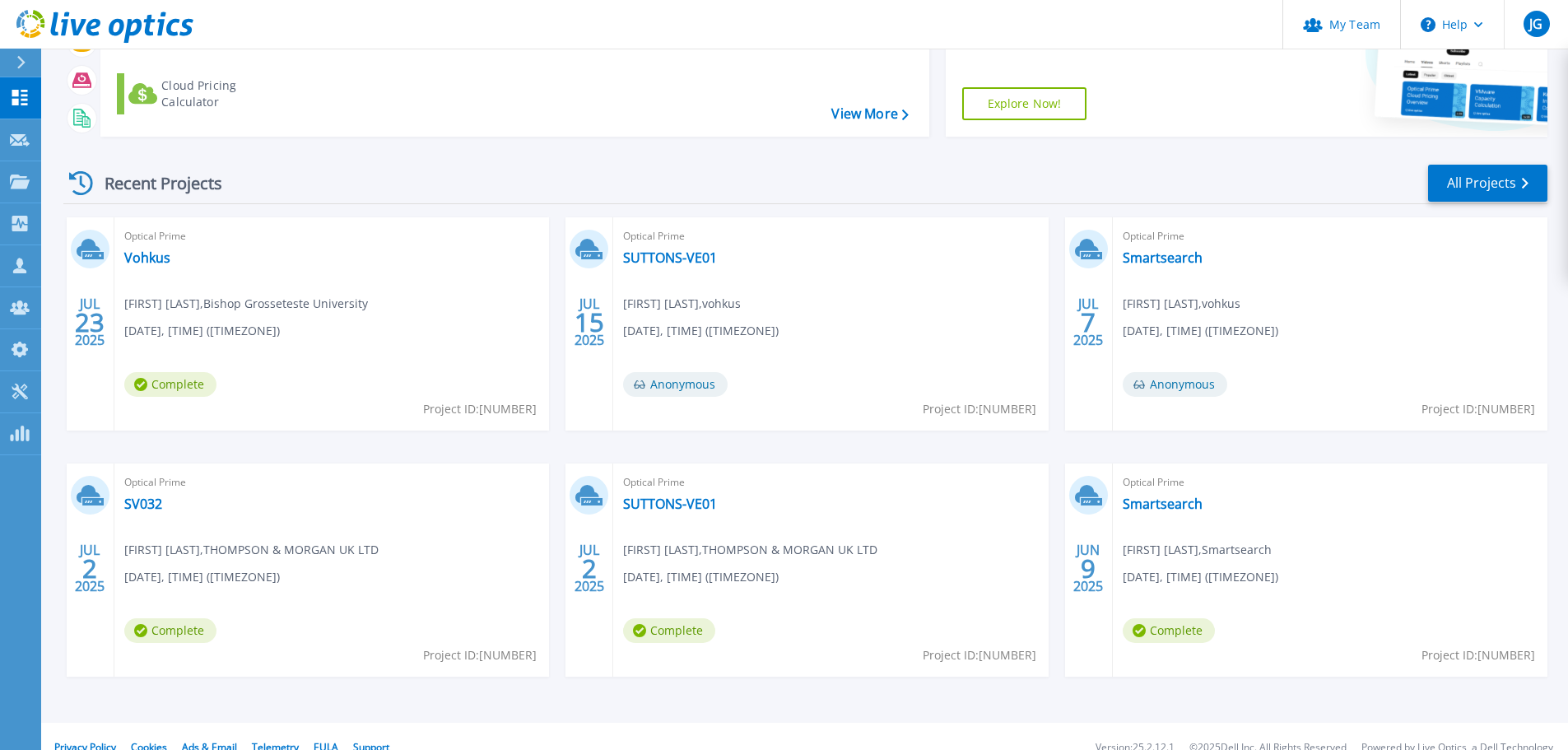 scroll, scrollTop: 162, scrollLeft: 0, axis: vertical 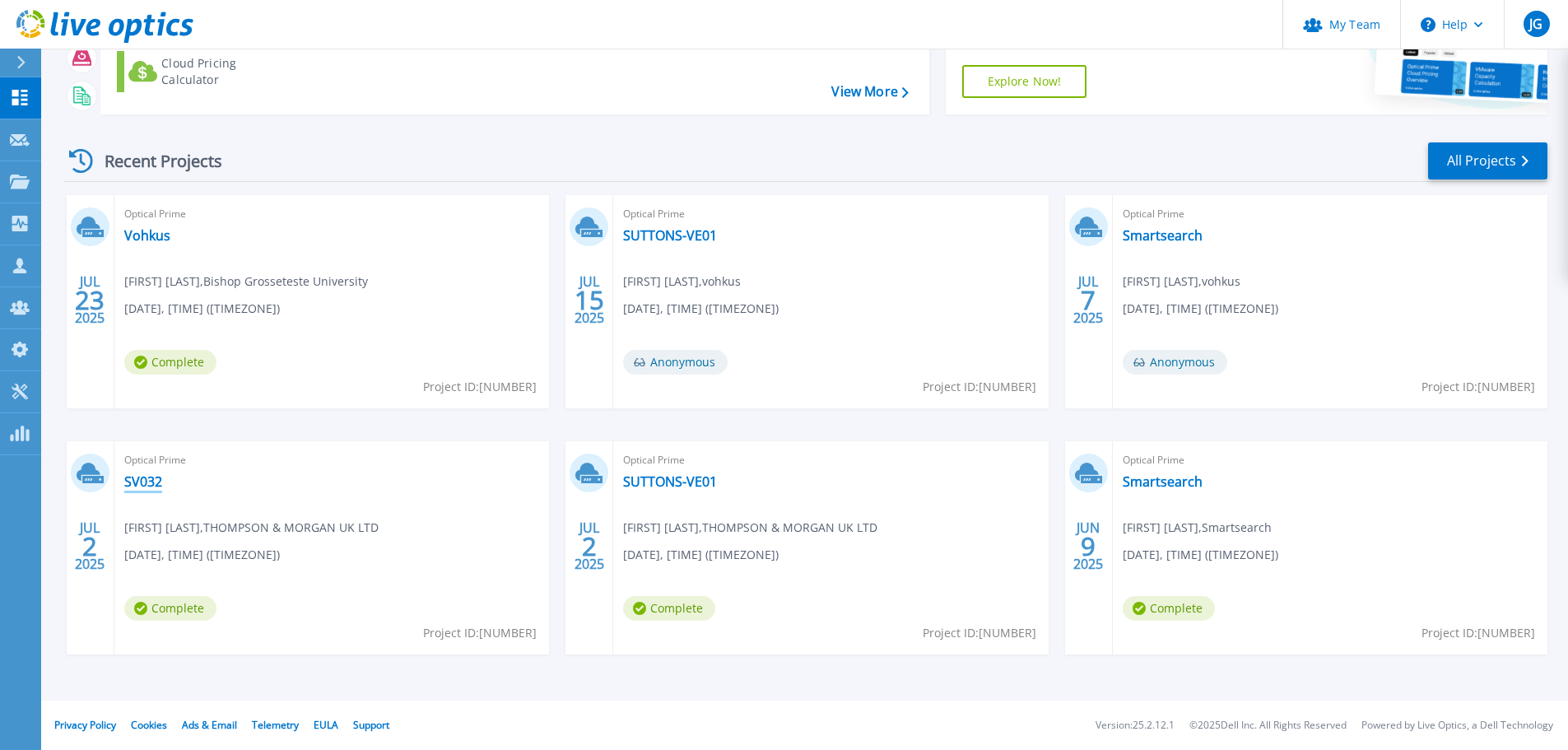 click on "SV032" at bounding box center (143, 482) 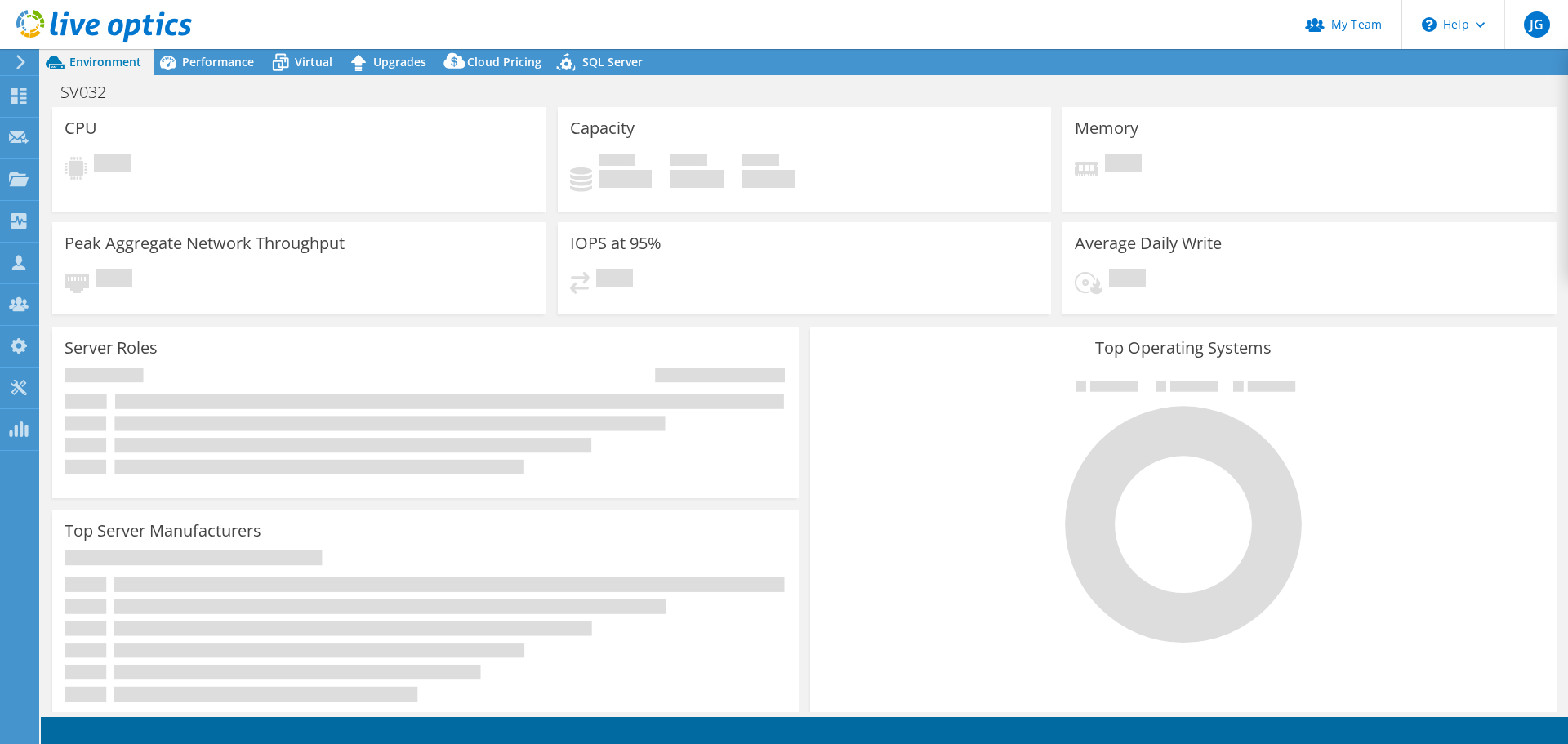 scroll, scrollTop: 0, scrollLeft: 0, axis: both 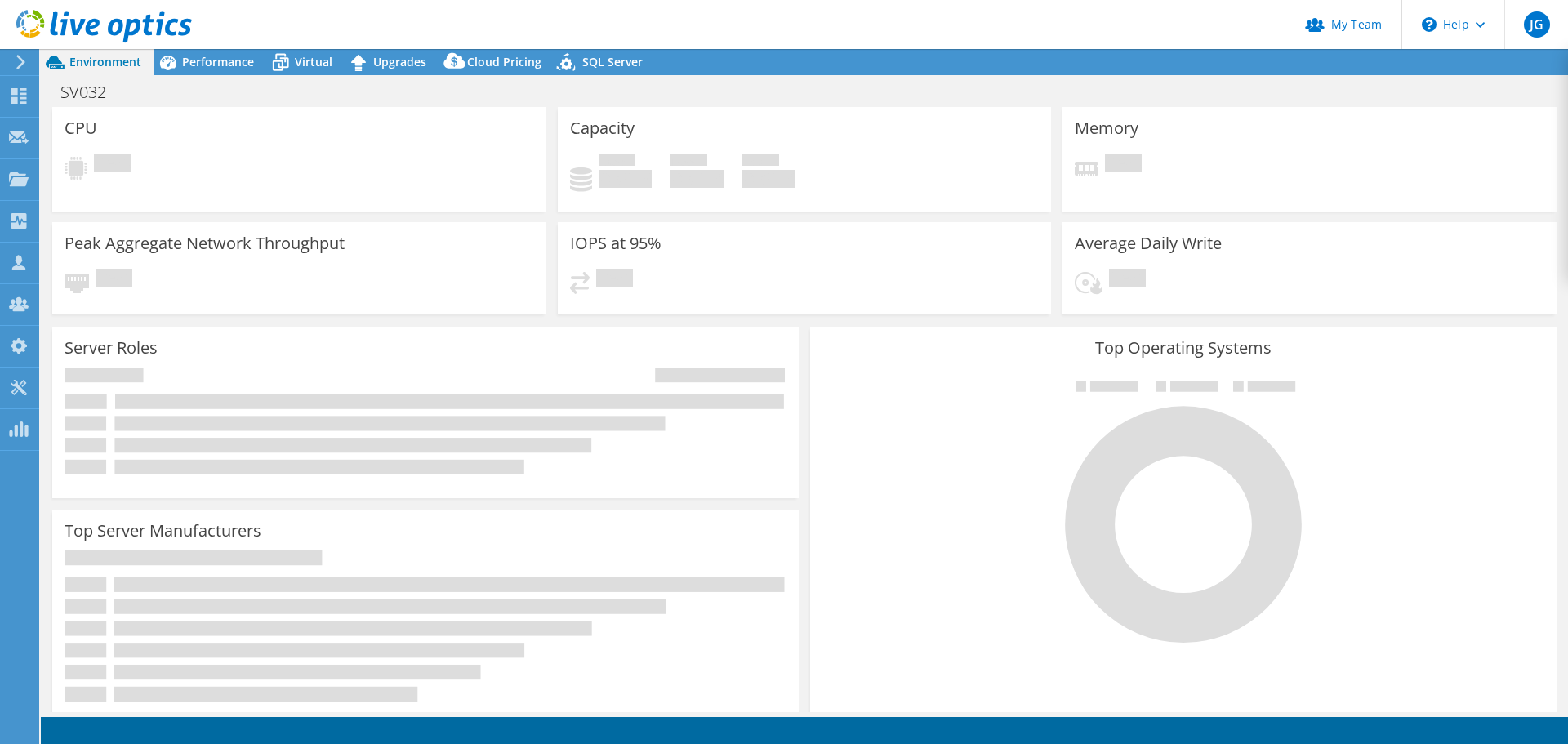 select on "EULondon" 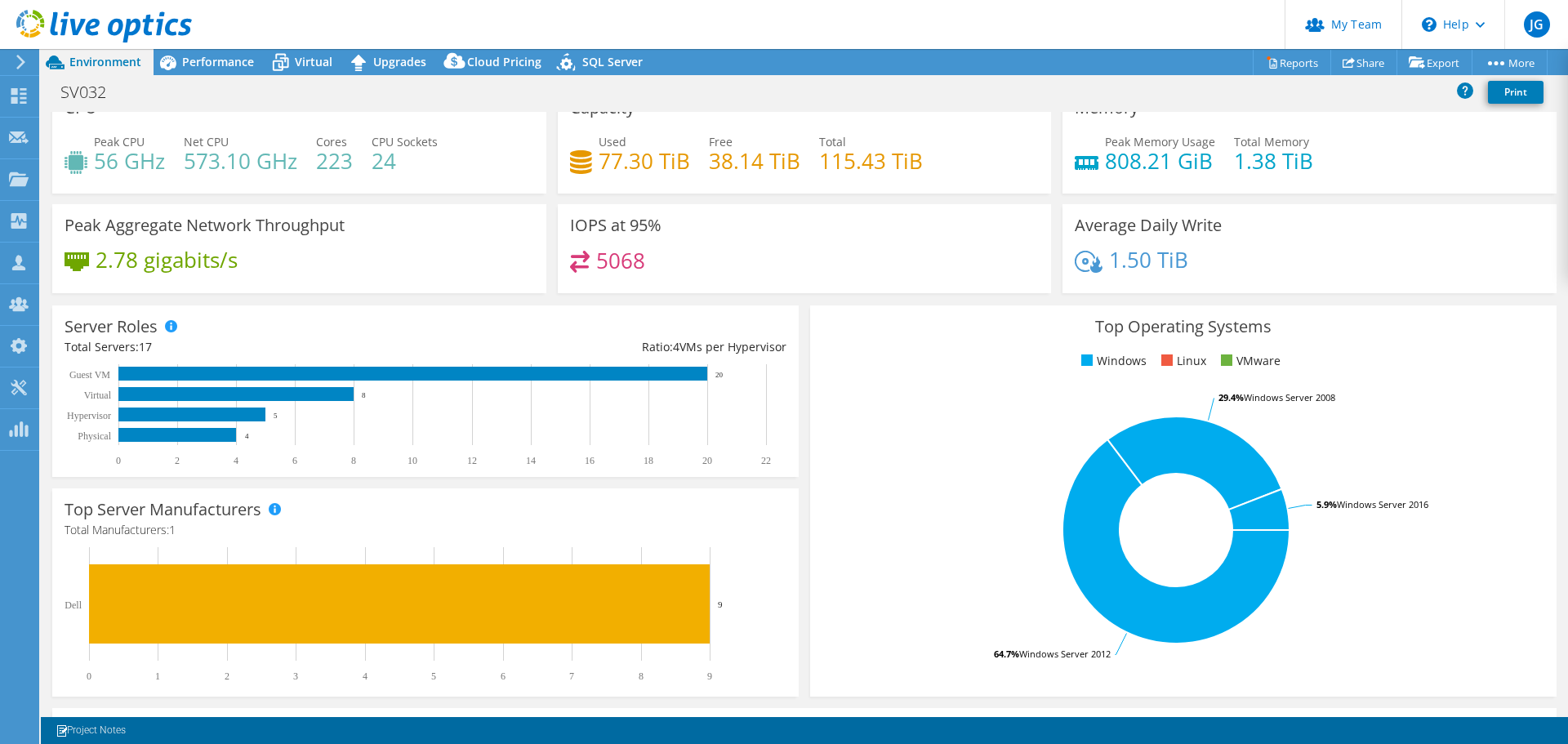 scroll, scrollTop: 0, scrollLeft: 0, axis: both 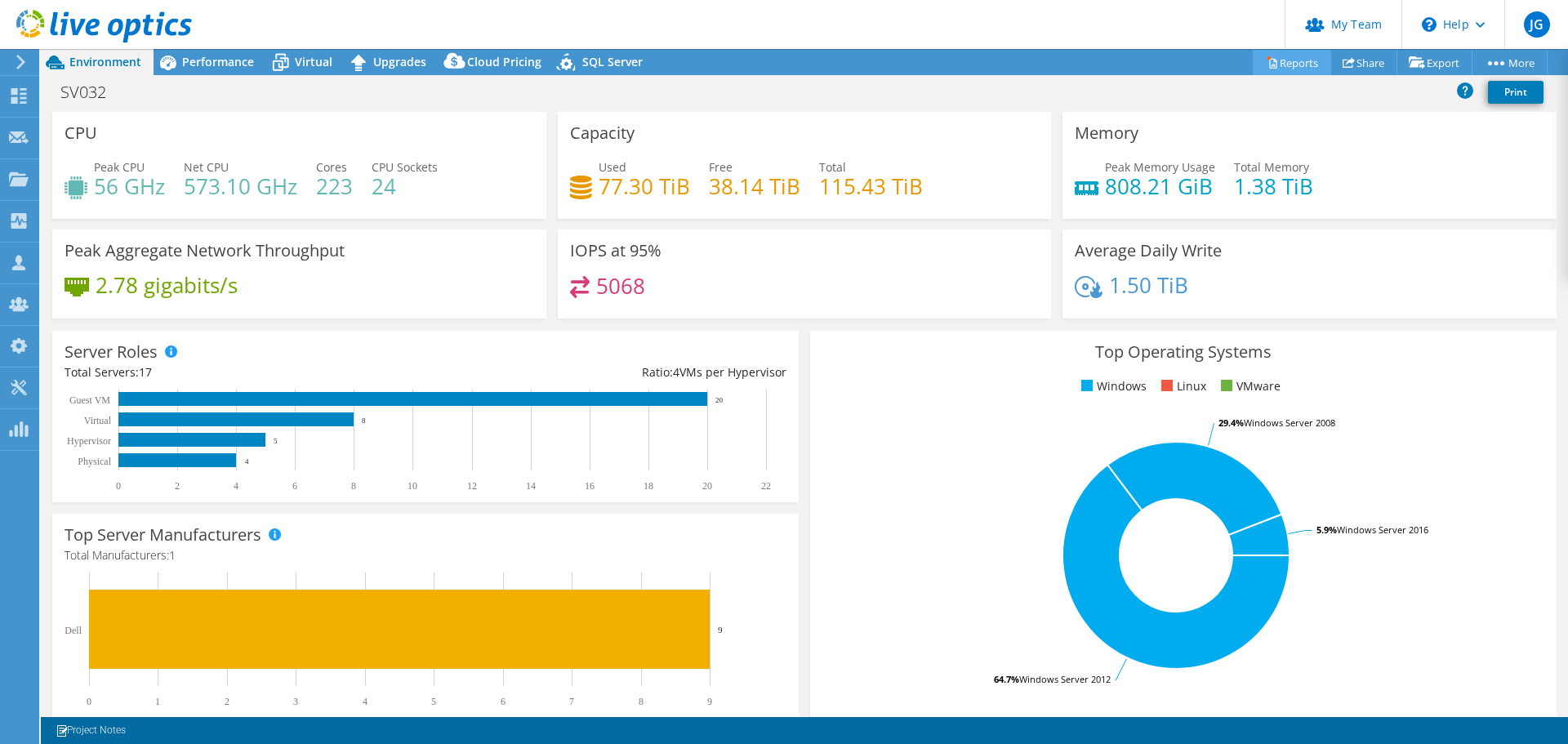 click on "Reports" at bounding box center (1292, 62) 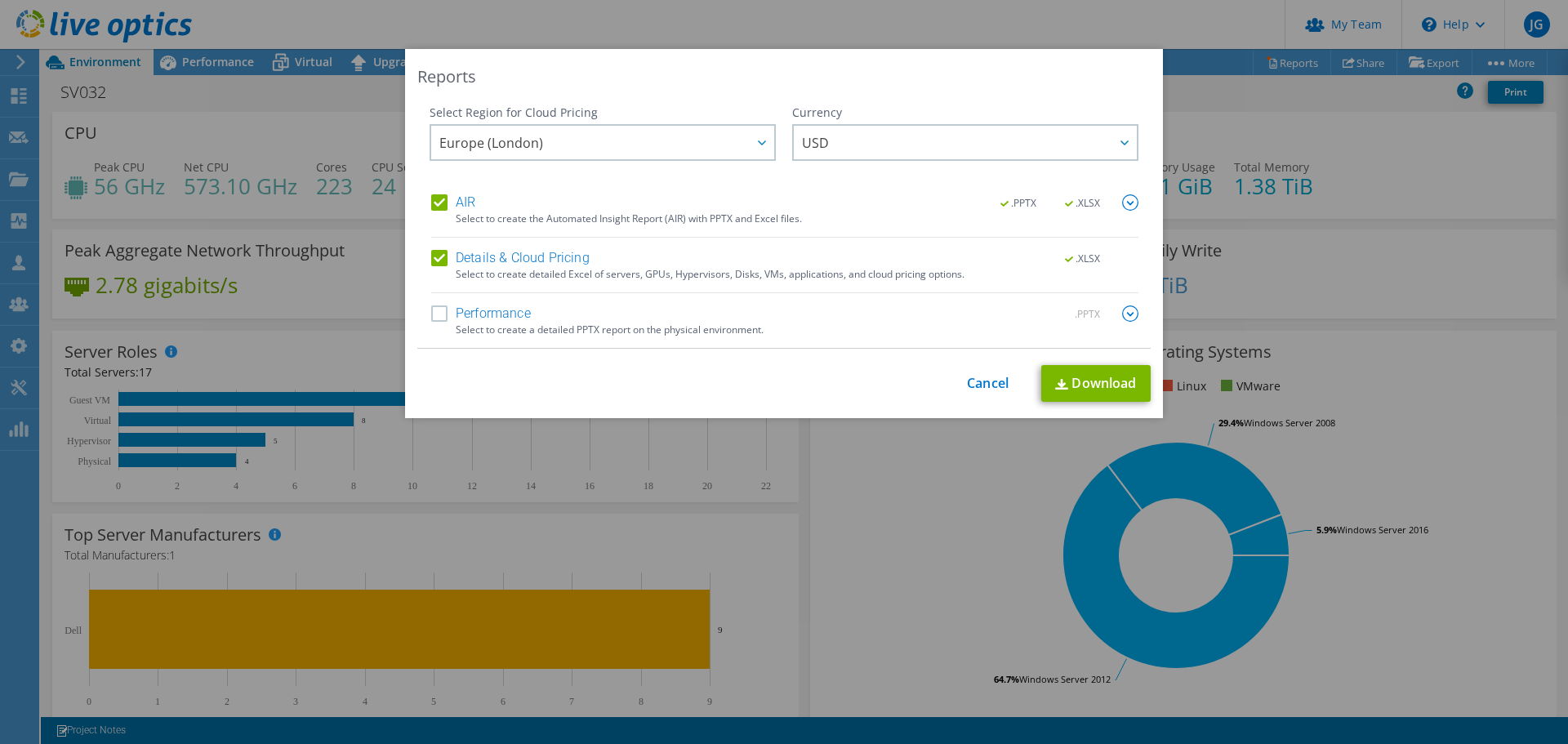 click on "Performance" at bounding box center [481, 314] 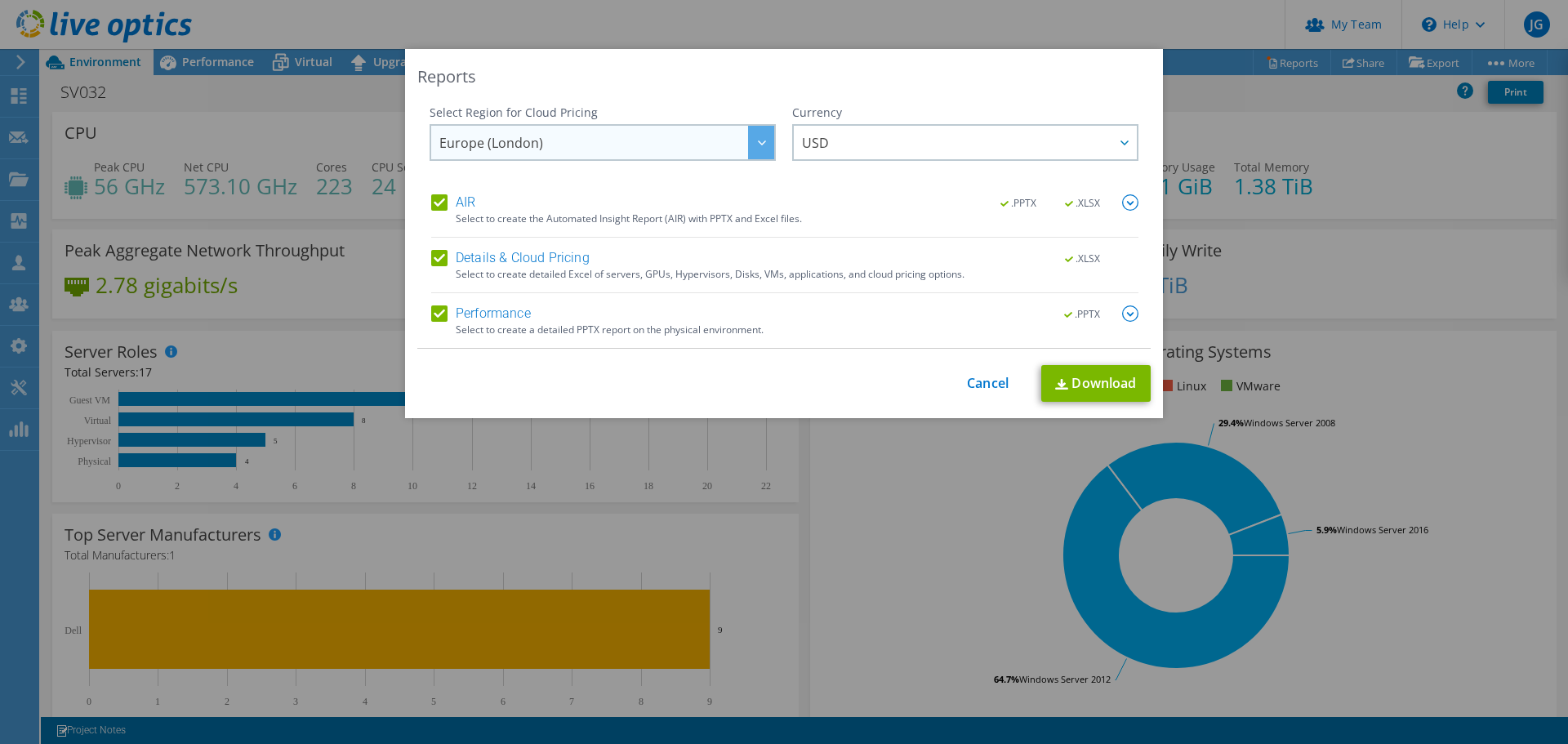 click at bounding box center (761, 142) 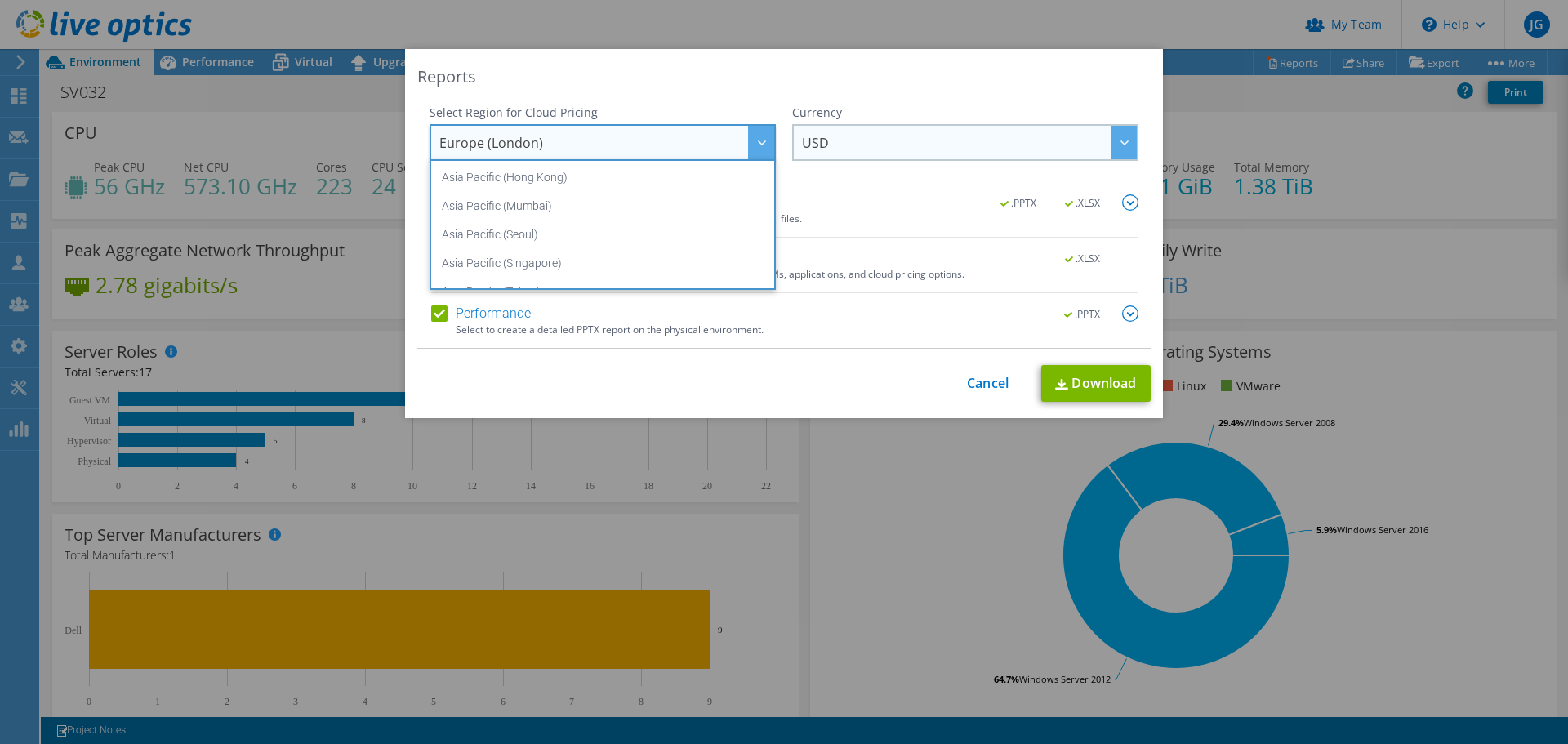 click on "USD" at bounding box center [969, 142] 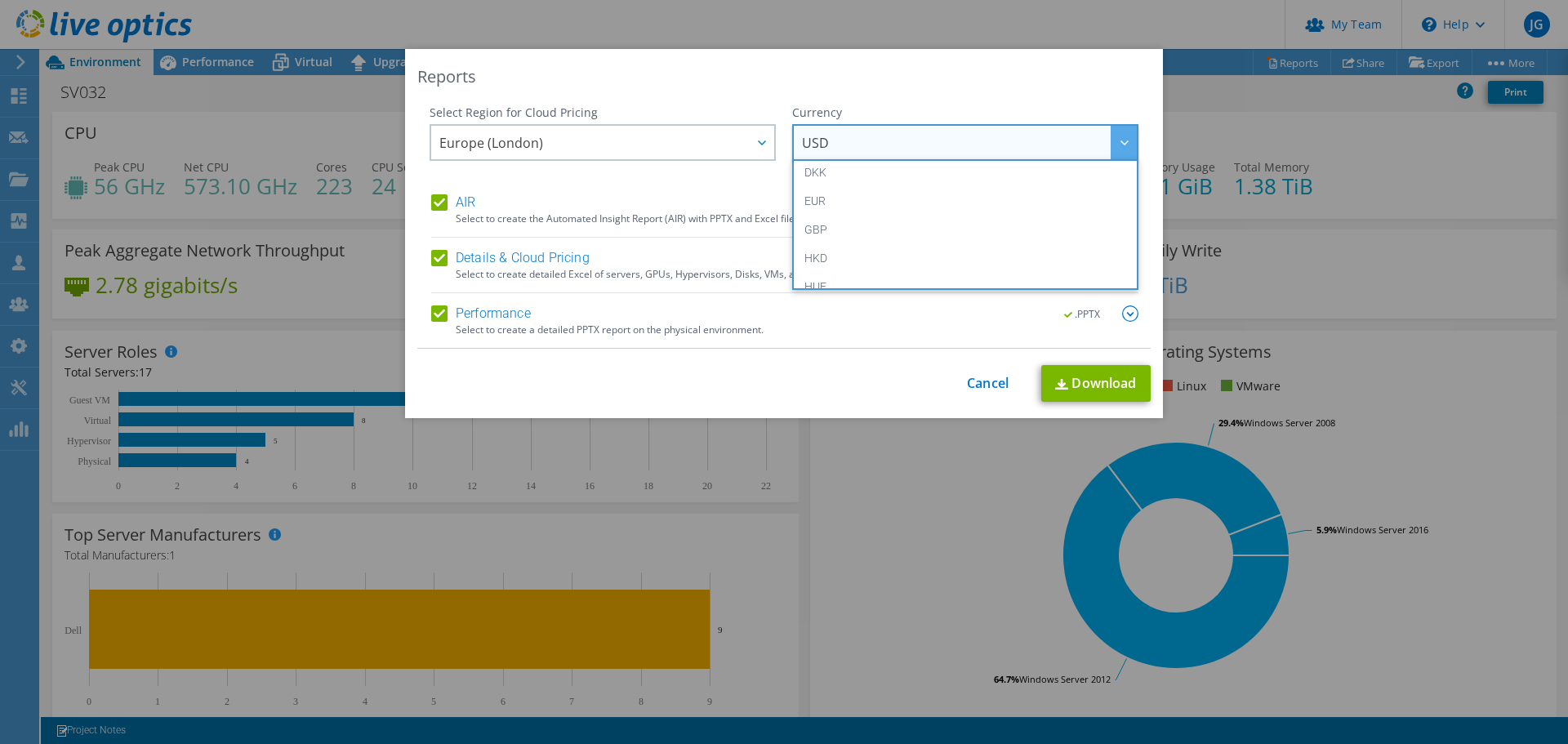 scroll, scrollTop: 245, scrollLeft: 0, axis: vertical 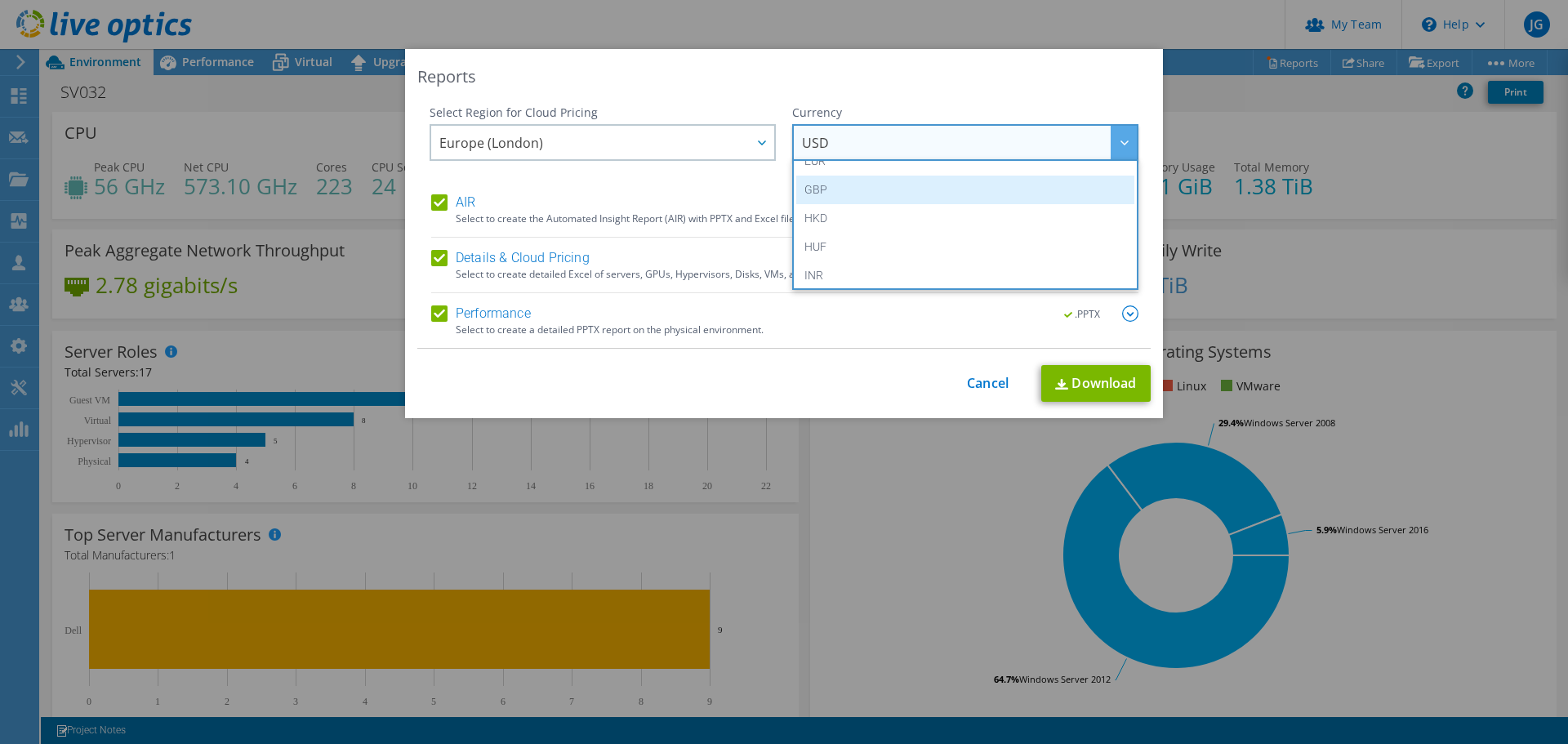 click on "GBP" at bounding box center [965, 189] 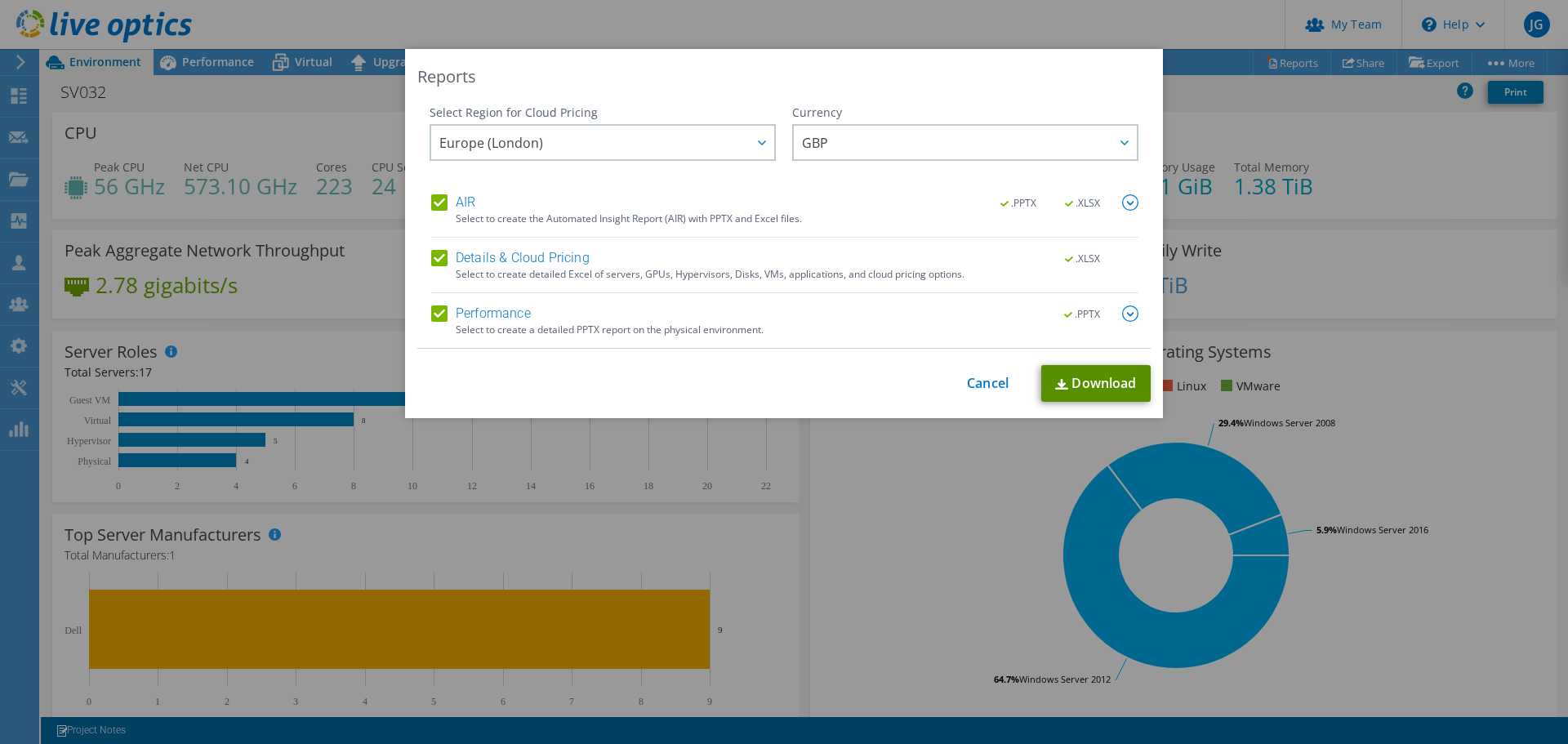 click on "Download" at bounding box center [1096, 383] 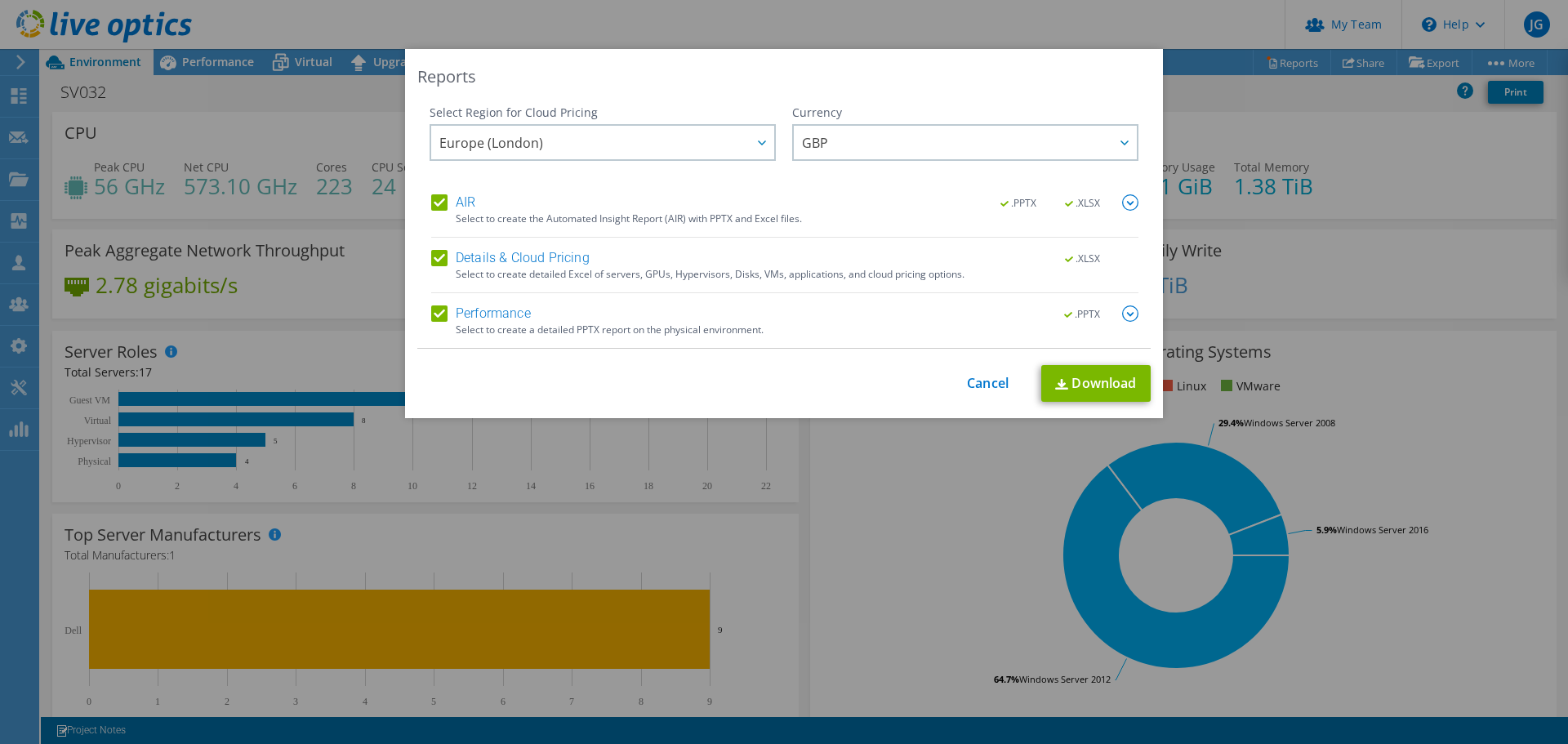 click at bounding box center [1130, 314] 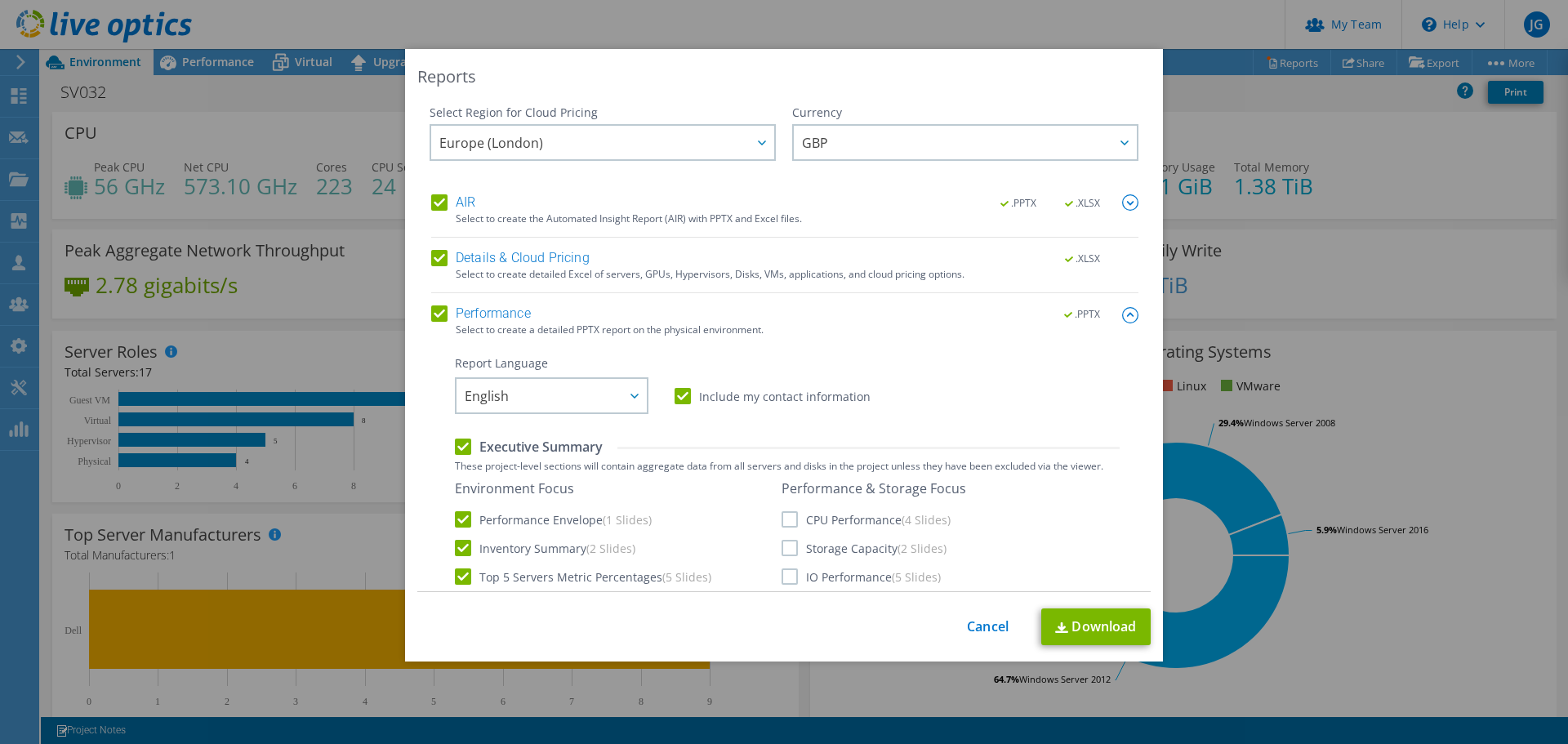 scroll, scrollTop: 82, scrollLeft: 0, axis: vertical 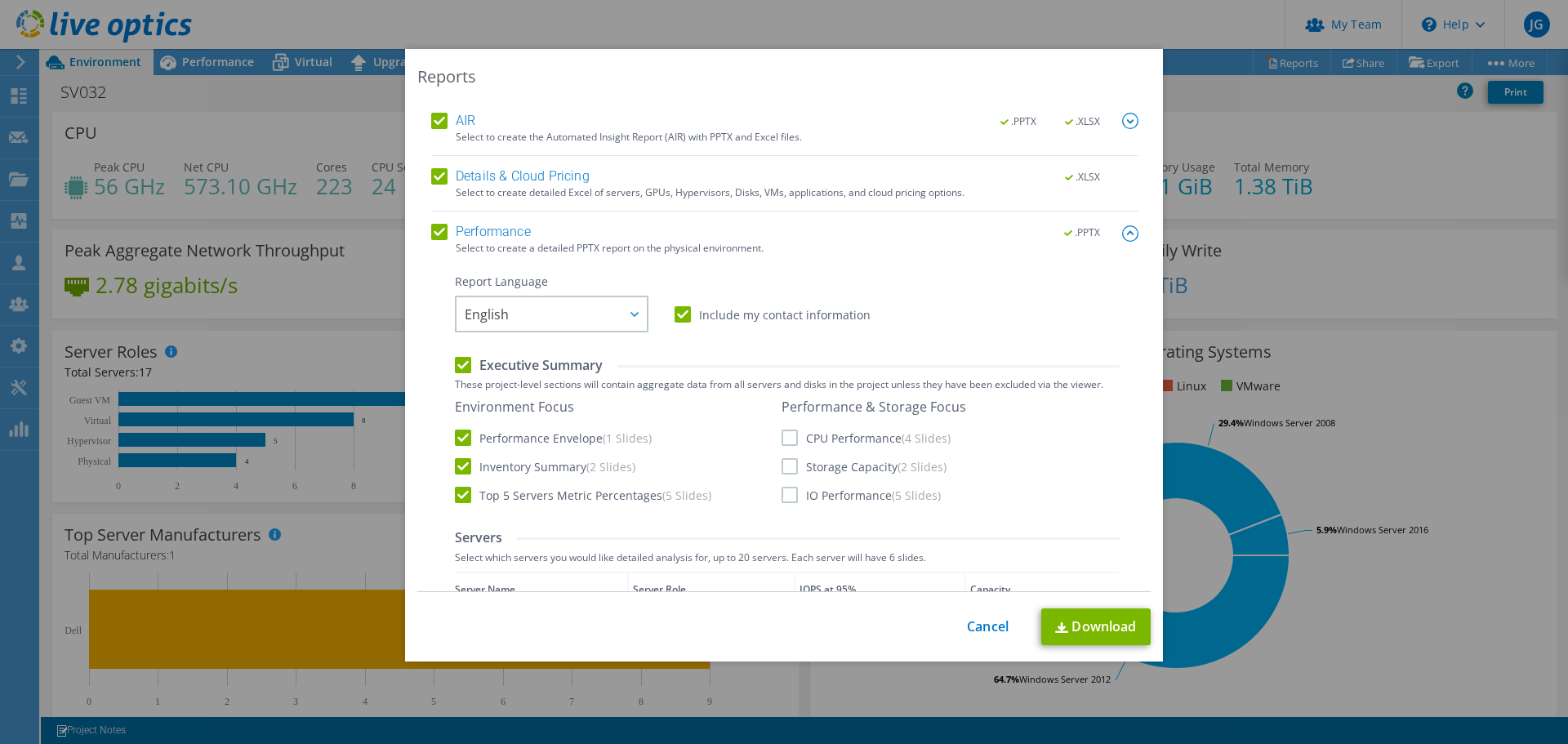 click on "Storage Capacity  (2 Slides)" at bounding box center (864, 466) 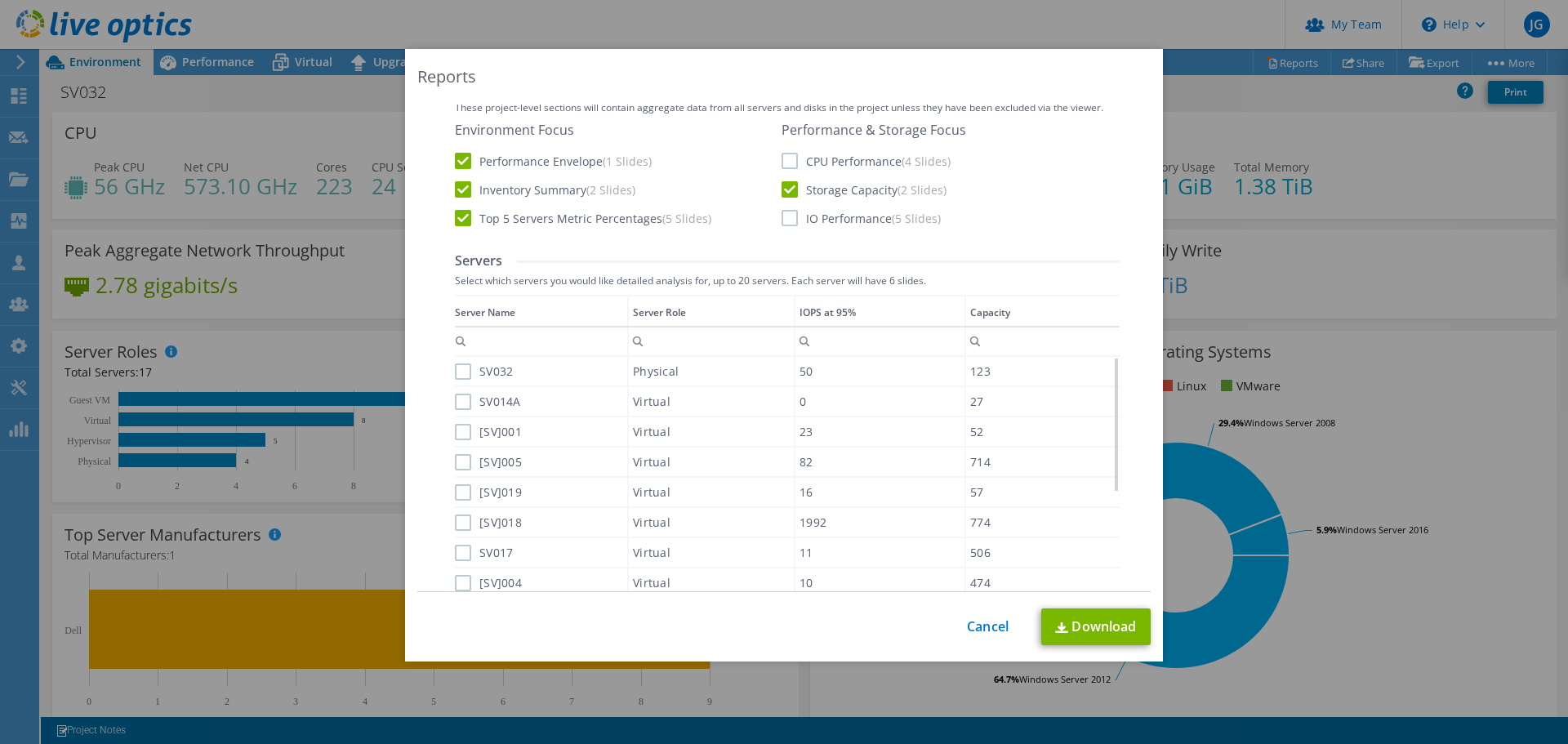 scroll, scrollTop: 408, scrollLeft: 0, axis: vertical 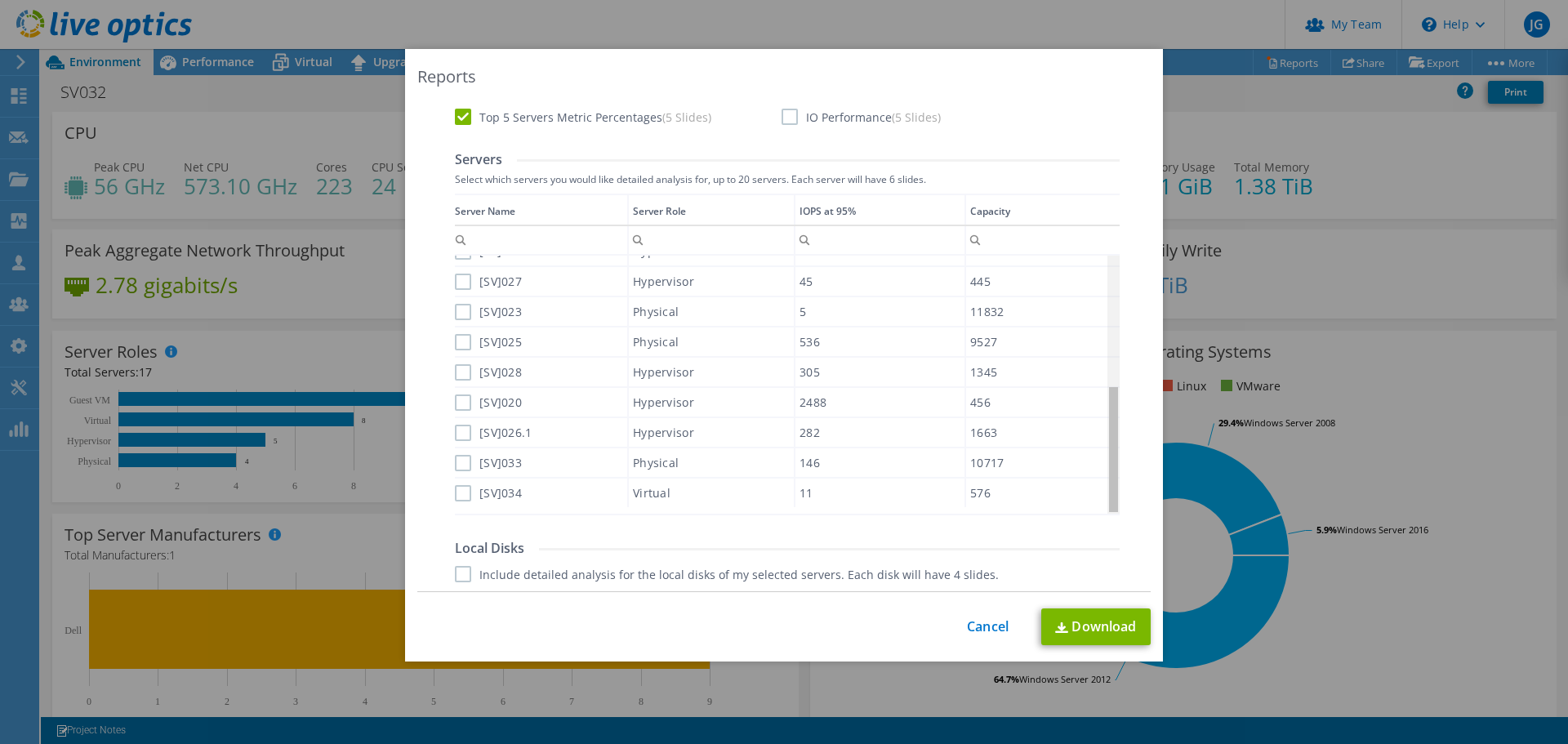 drag, startPoint x: 1108, startPoint y: 362, endPoint x: 1096, endPoint y: 519, distance: 157.45793 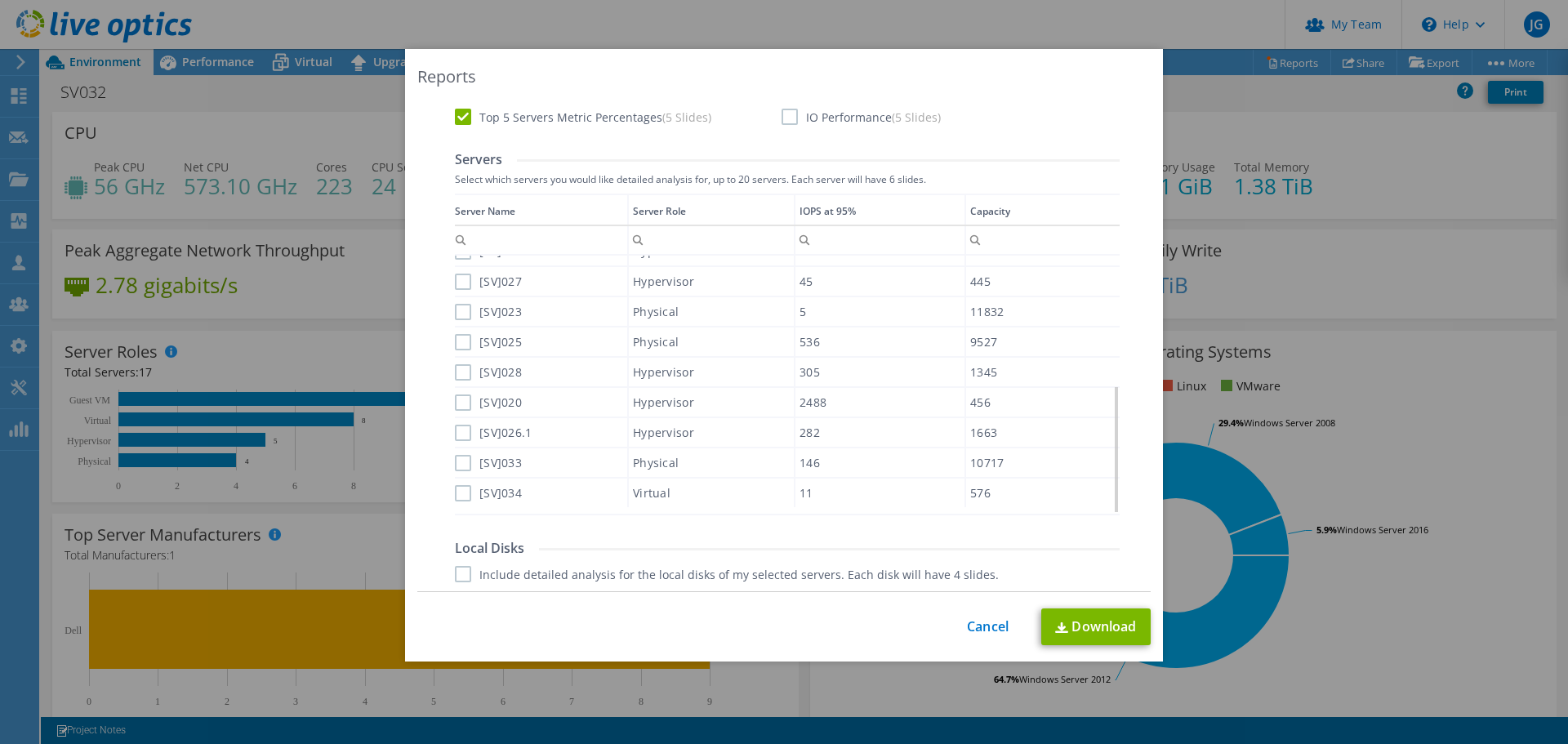 click on "SV020" at bounding box center [488, 403] 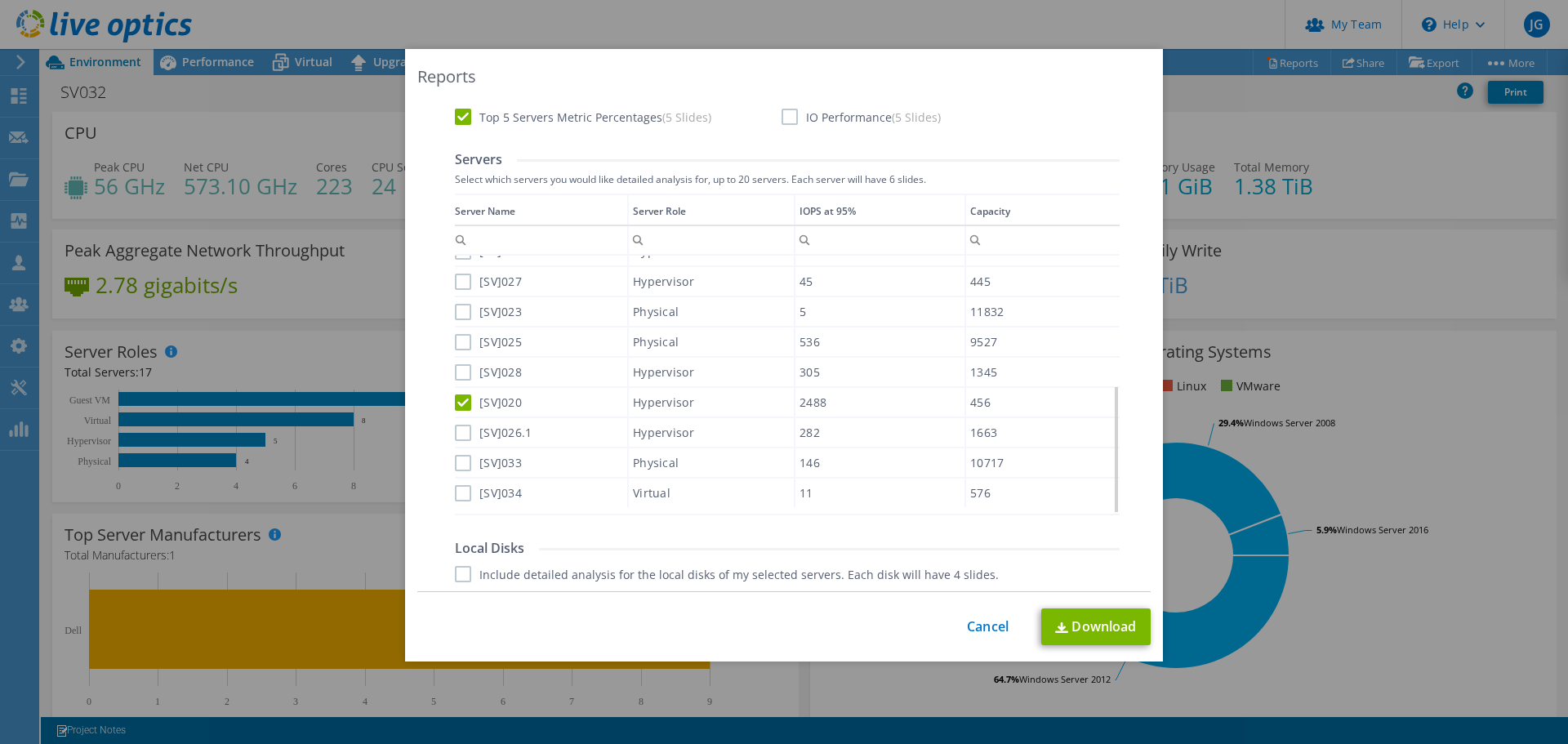 scroll, scrollTop: 163, scrollLeft: 0, axis: vertical 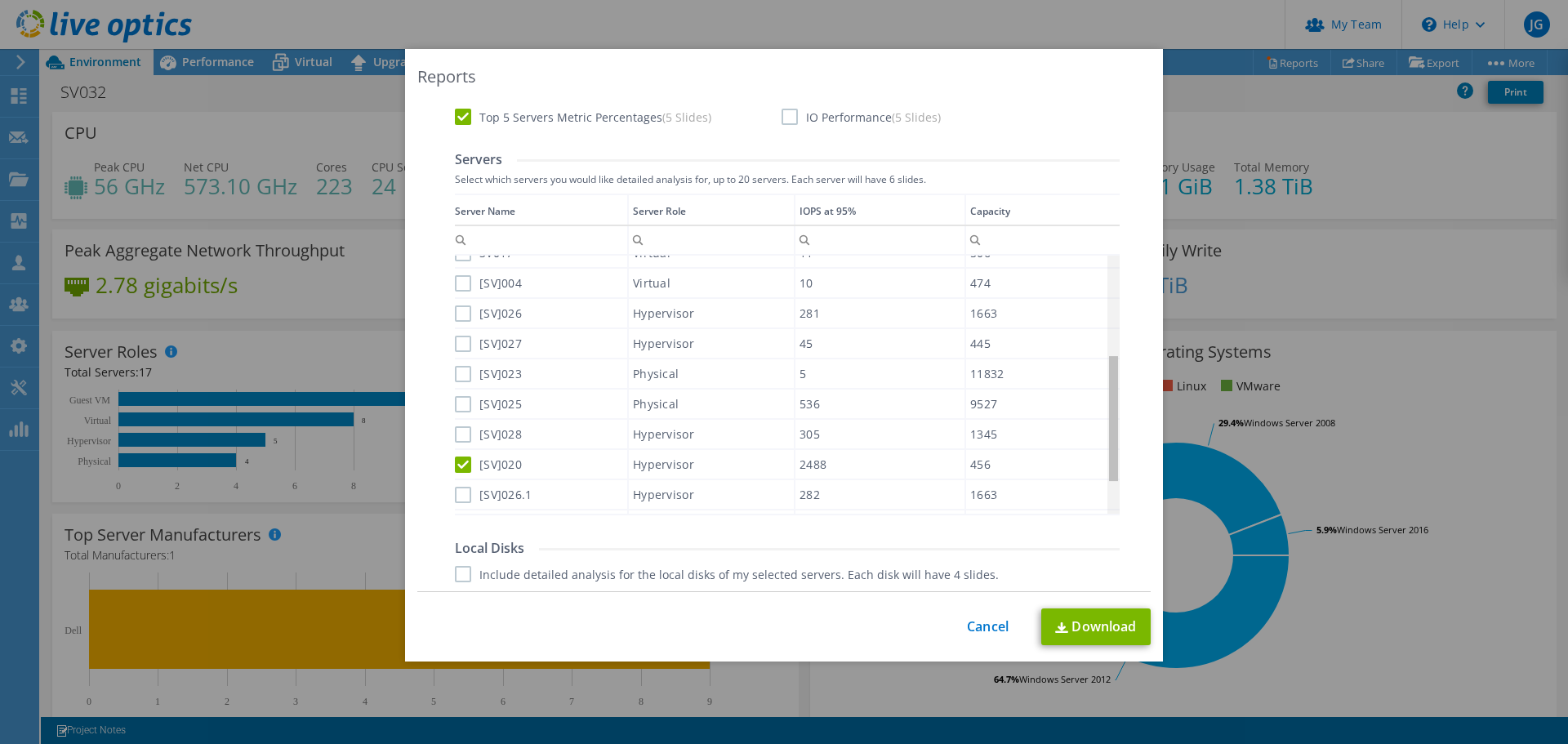 drag, startPoint x: 1111, startPoint y: 426, endPoint x: 509, endPoint y: 399, distance: 602.60518 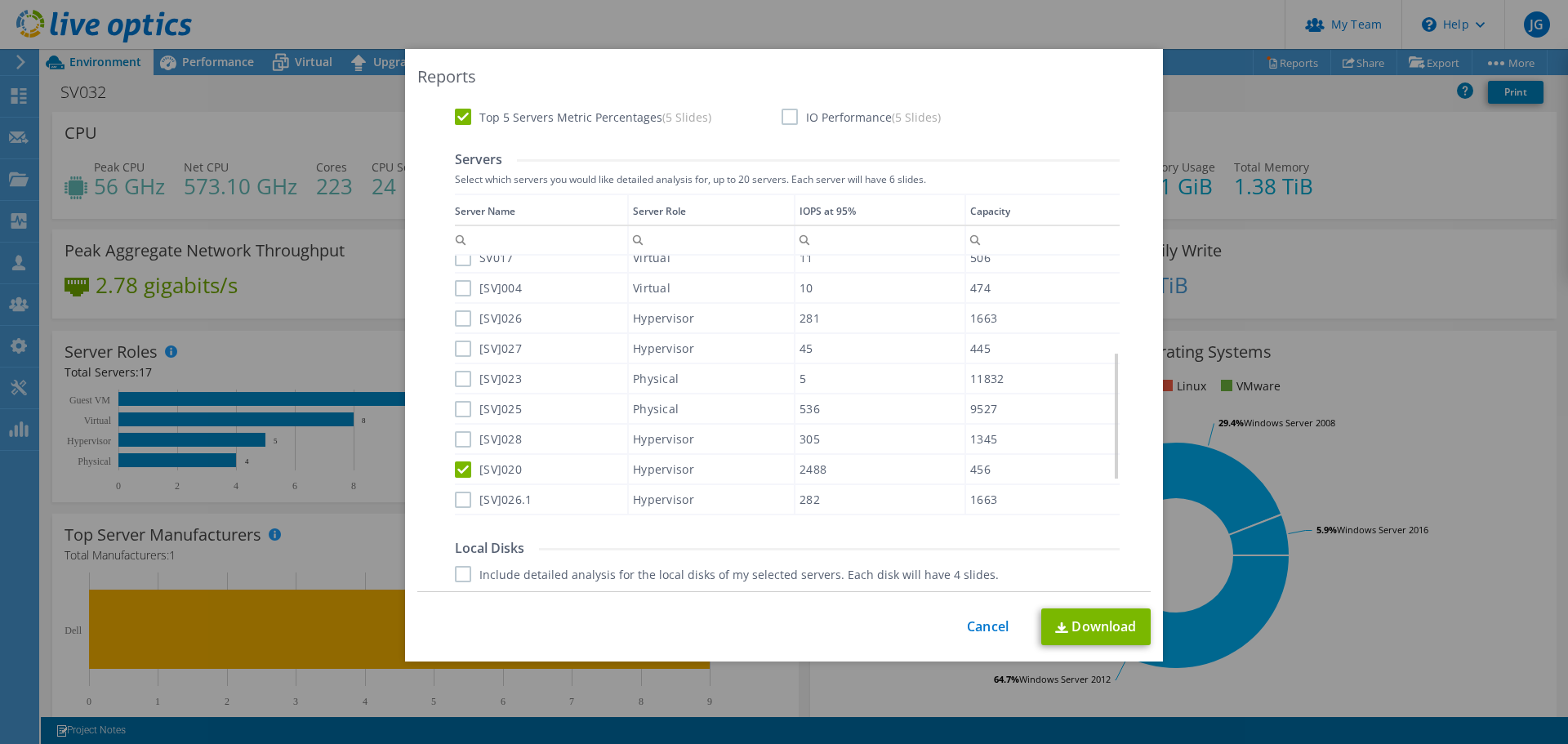 drag, startPoint x: 461, startPoint y: 470, endPoint x: 474, endPoint y: 469, distance: 13.038405 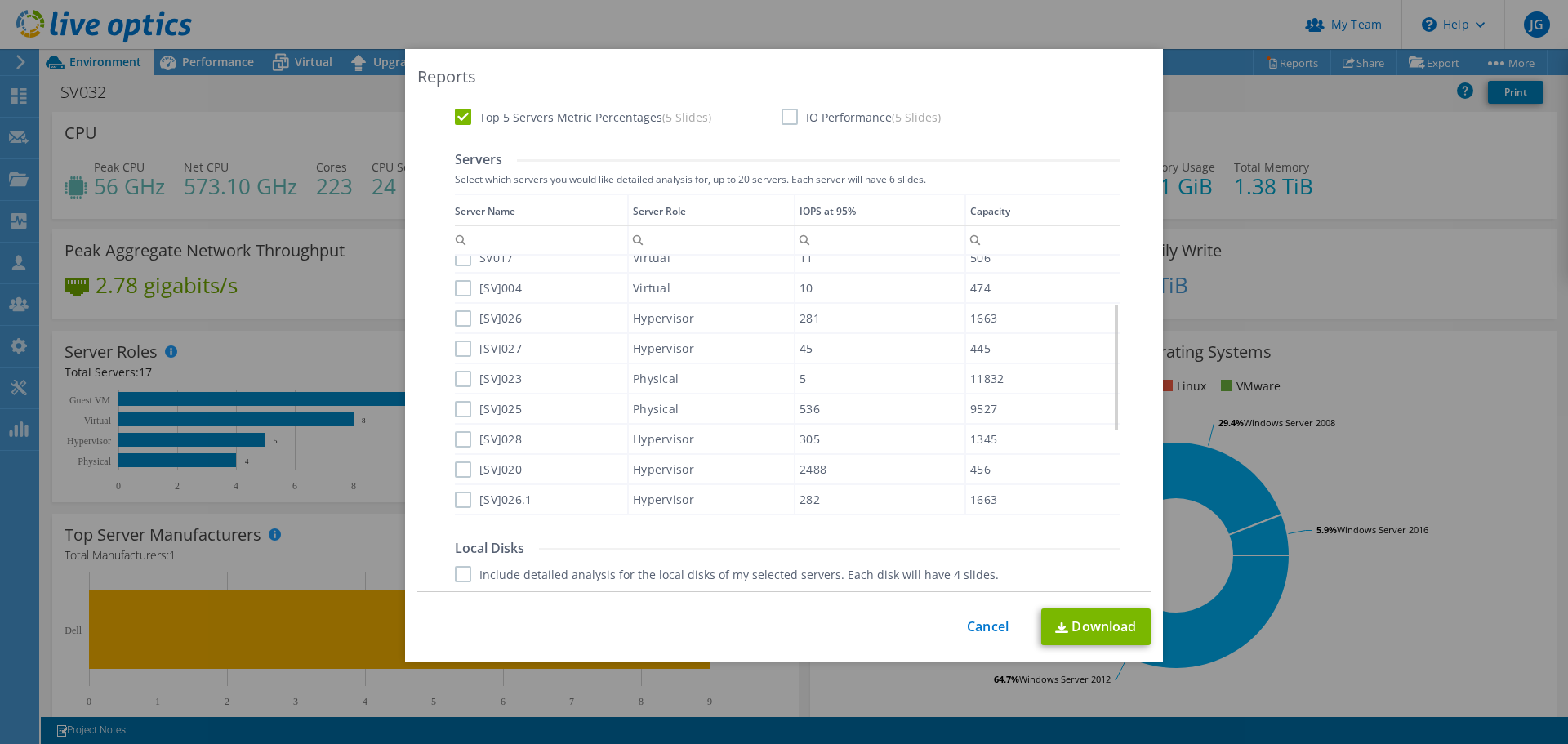 scroll, scrollTop: 96, scrollLeft: 0, axis: vertical 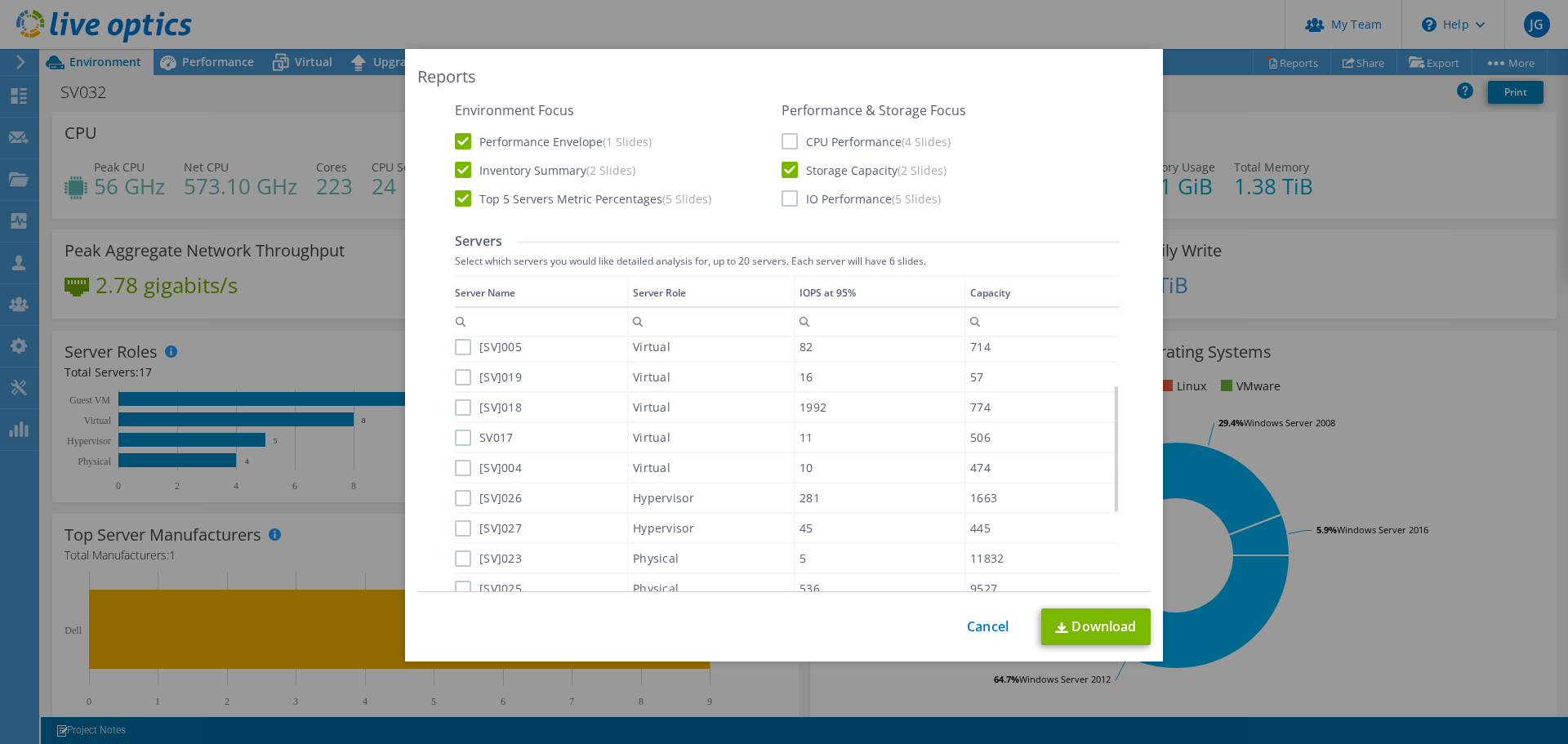 click on "SV018" at bounding box center [488, 408] 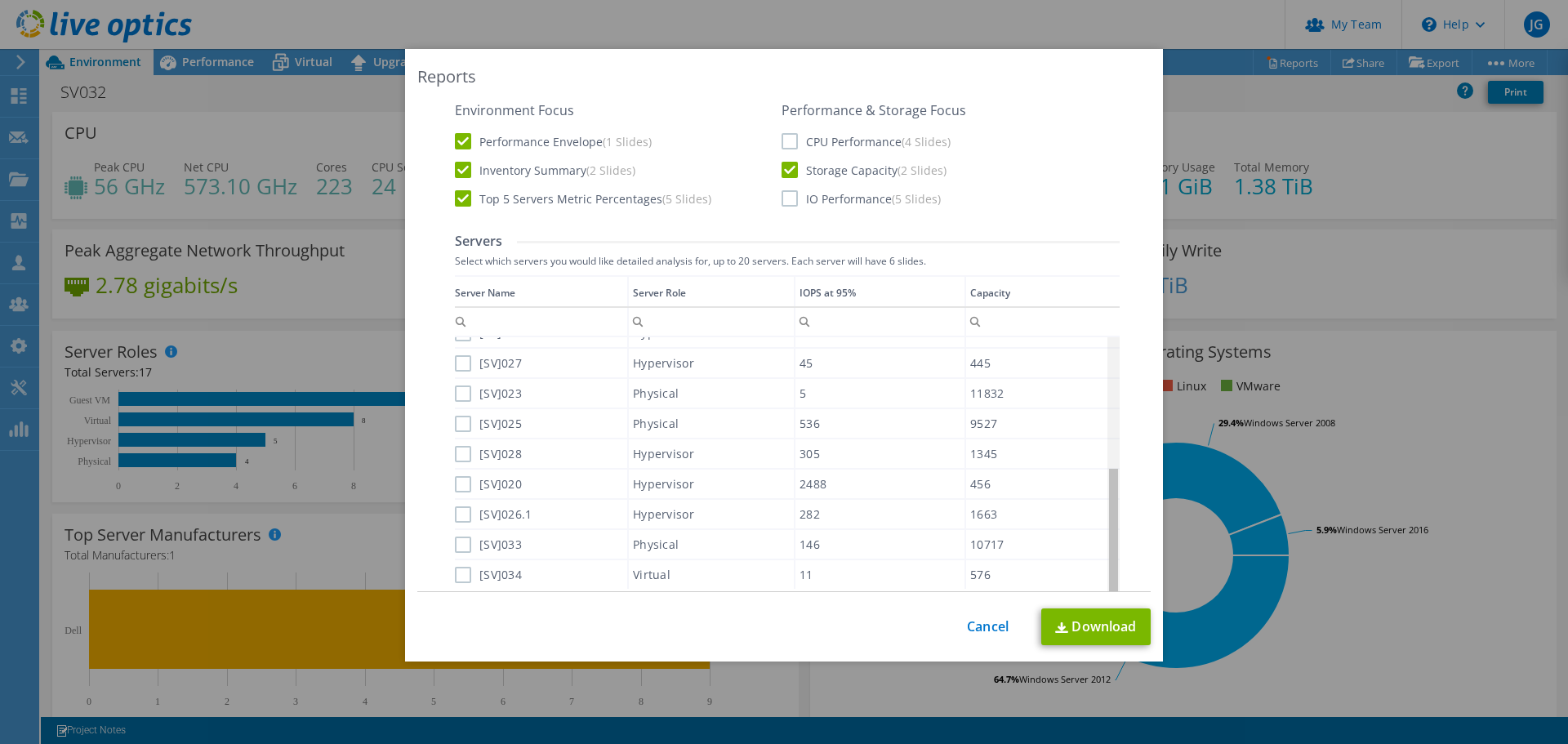drag, startPoint x: 1111, startPoint y: 427, endPoint x: 1109, endPoint y: 538, distance: 111.01802 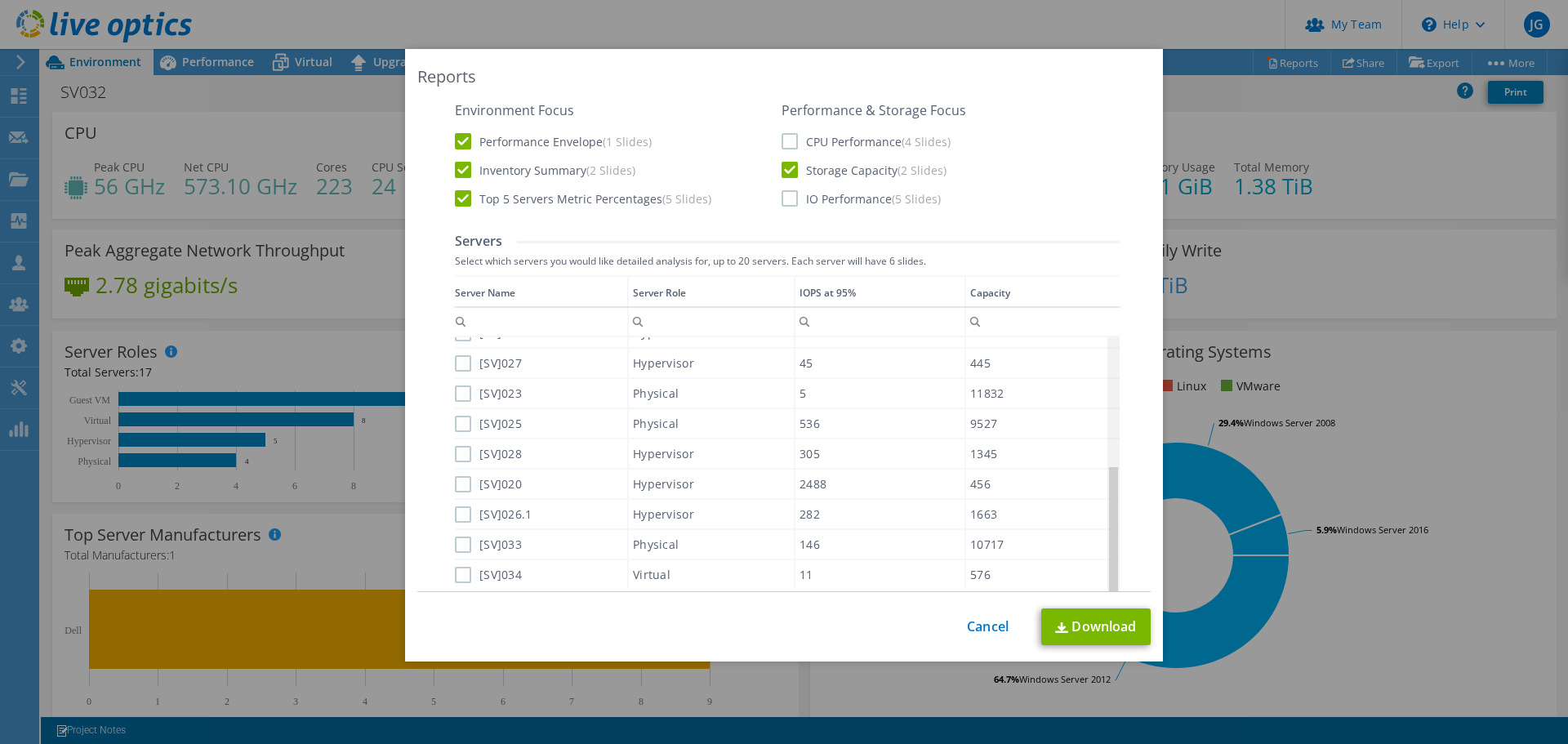 scroll, scrollTop: 257, scrollLeft: 0, axis: vertical 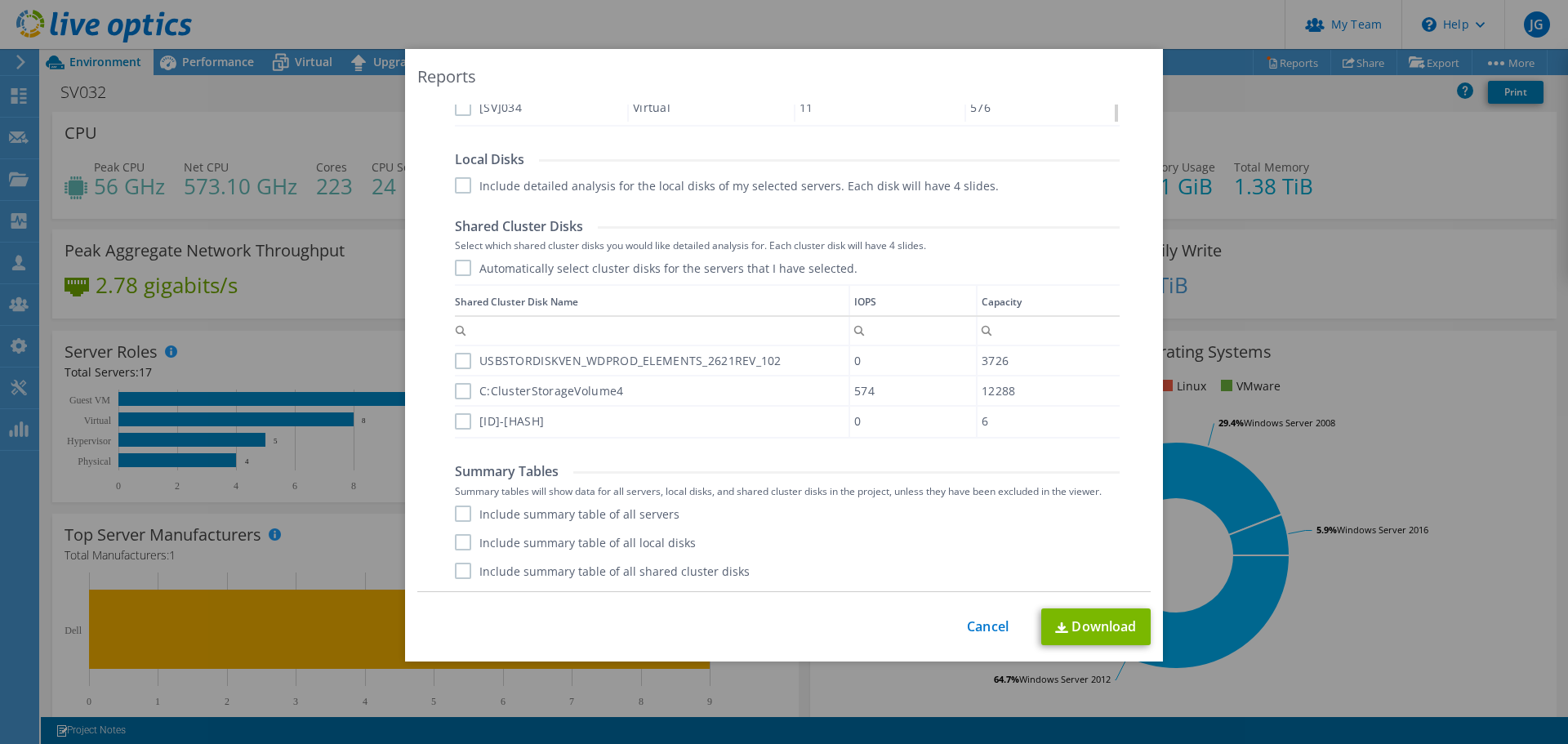 click on "Include summary table of all servers" at bounding box center (567, 514) 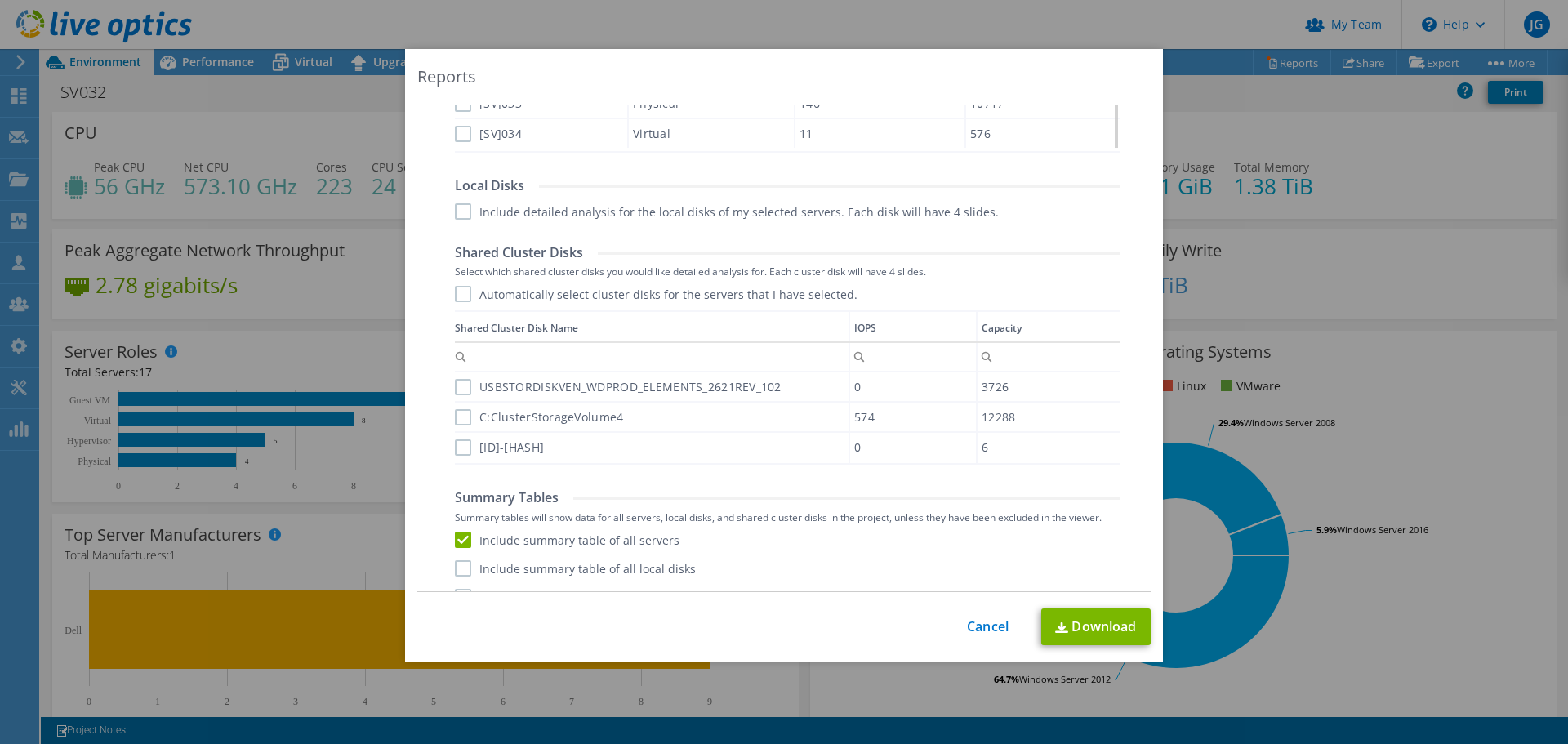 scroll, scrollTop: 849, scrollLeft: 0, axis: vertical 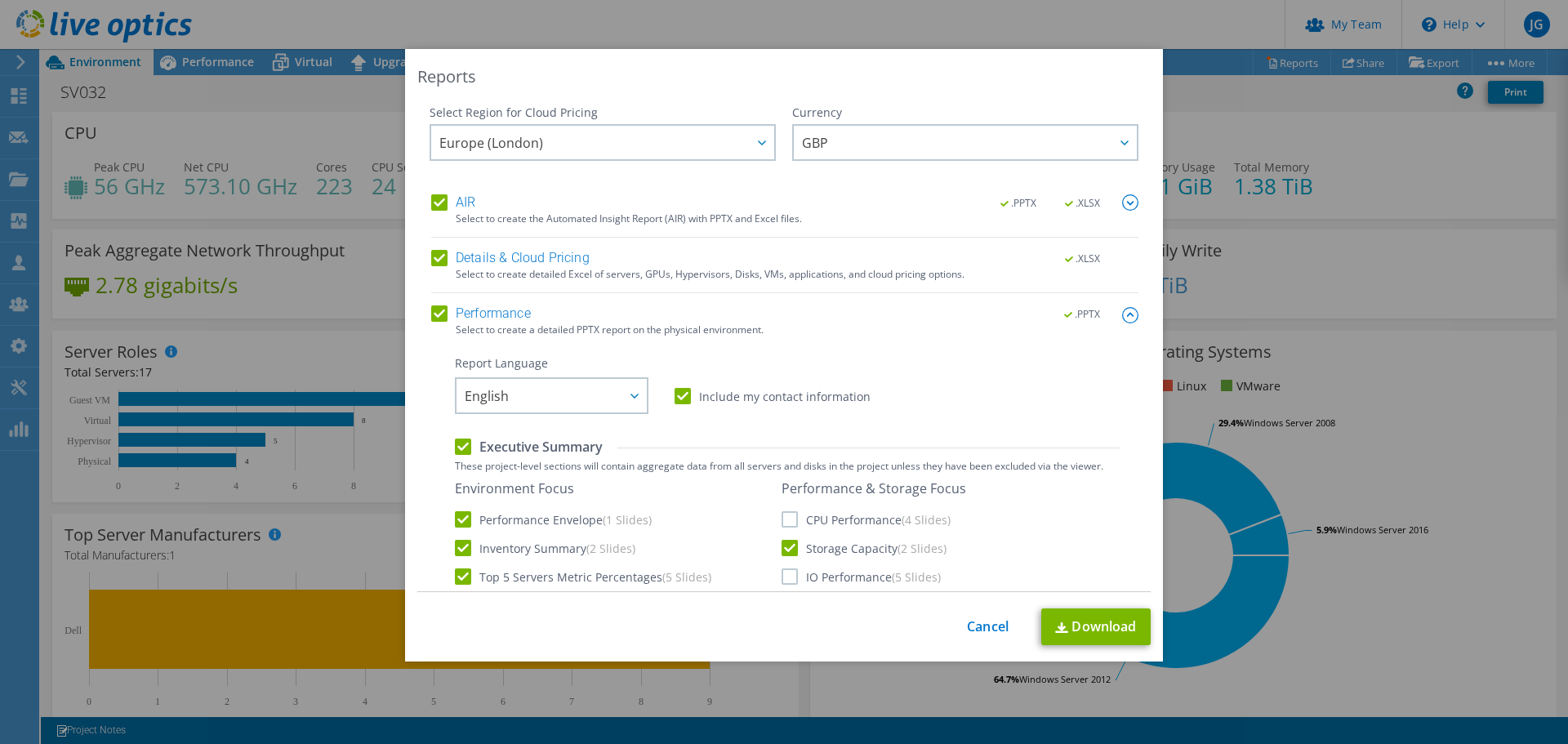 click at bounding box center (1130, 203) 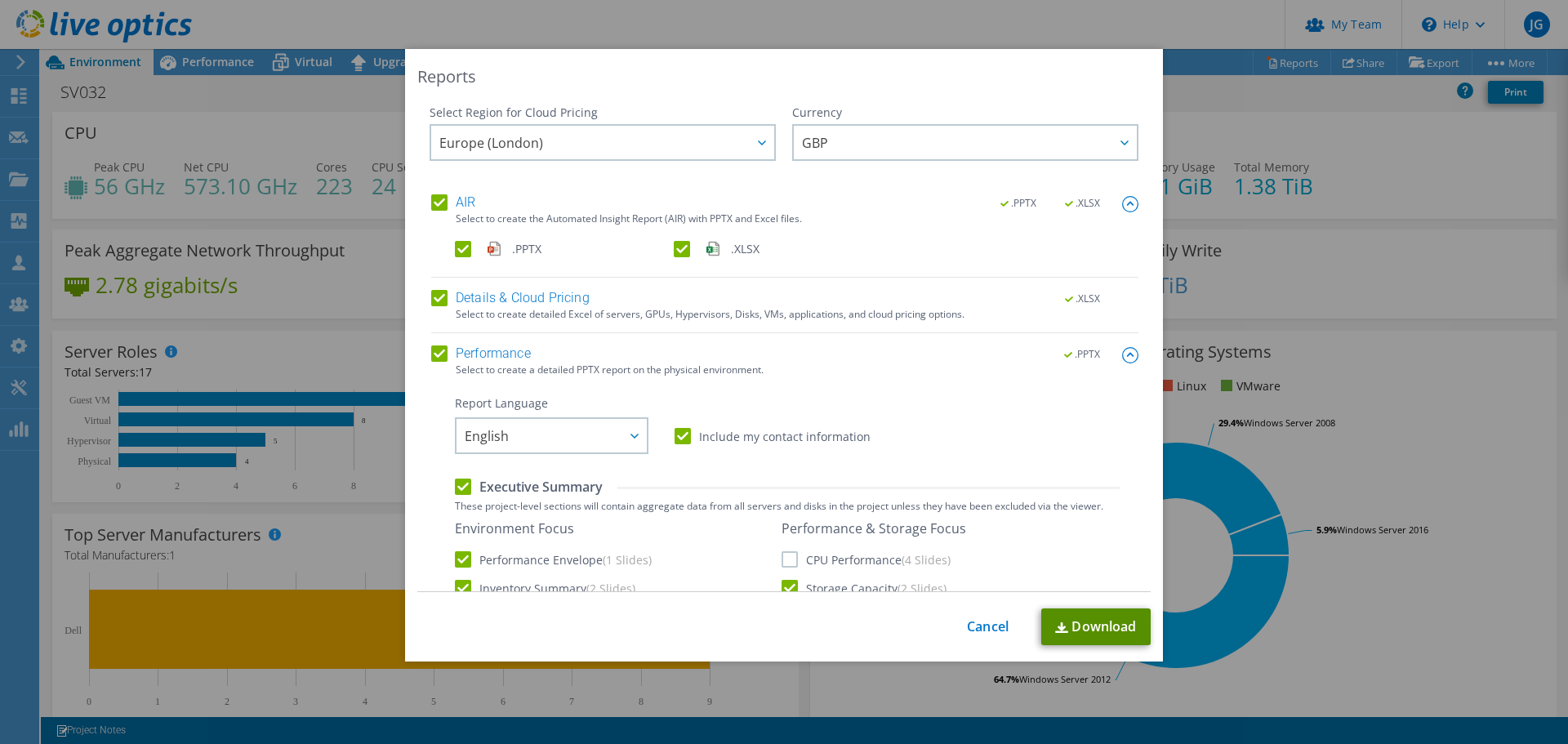 click on "Download" at bounding box center [1096, 626] 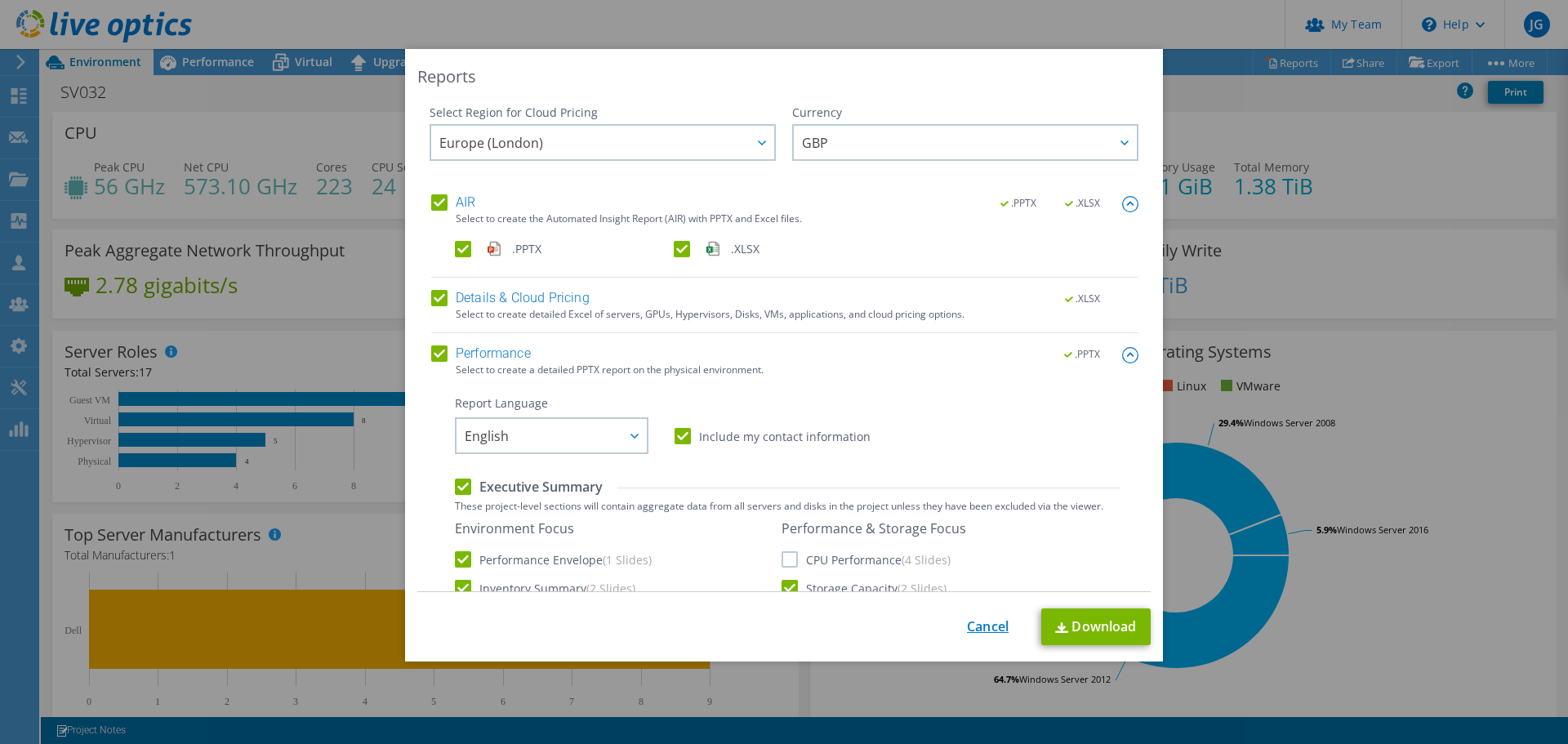 click on "Cancel" at bounding box center [987, 626] 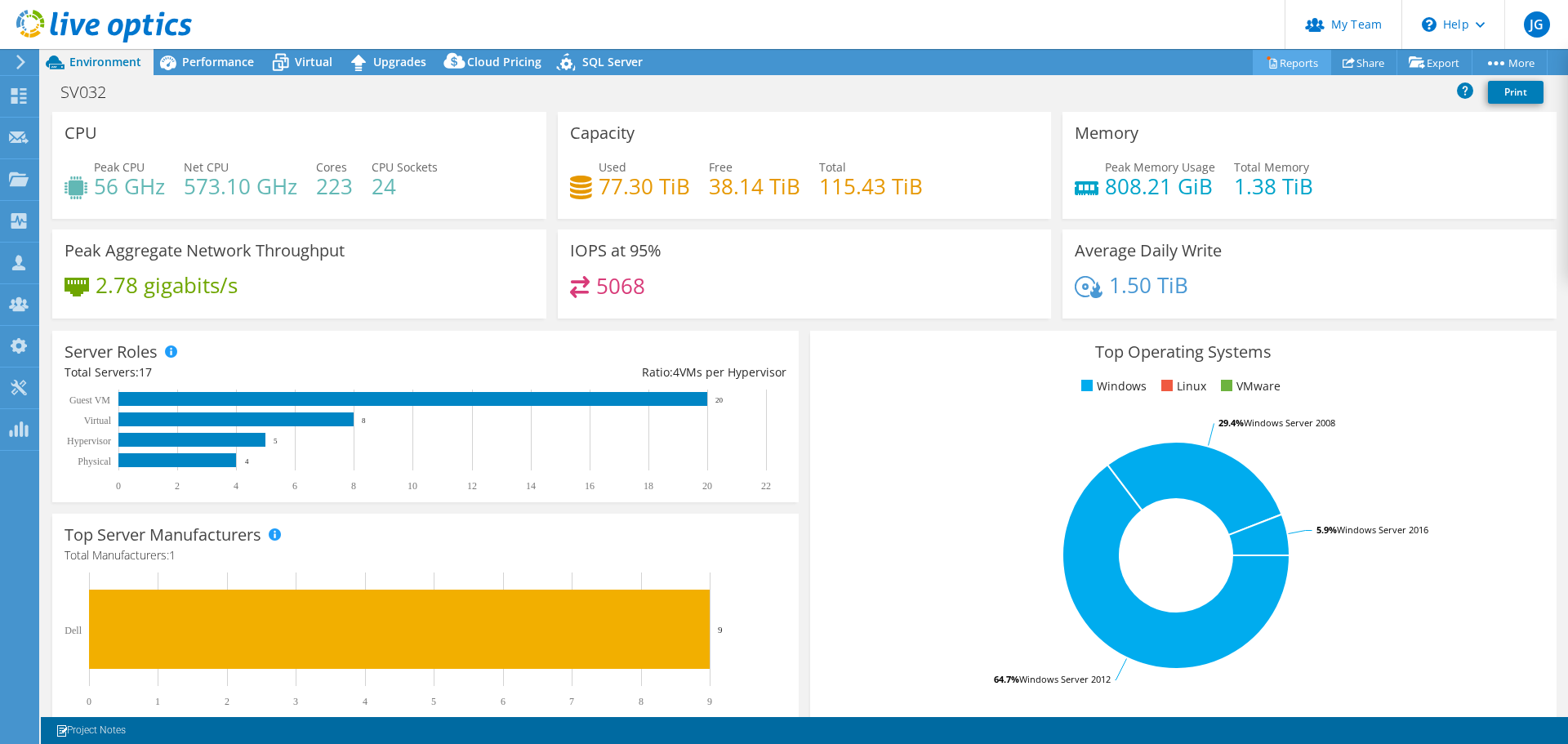 click on "Reports" at bounding box center [1292, 62] 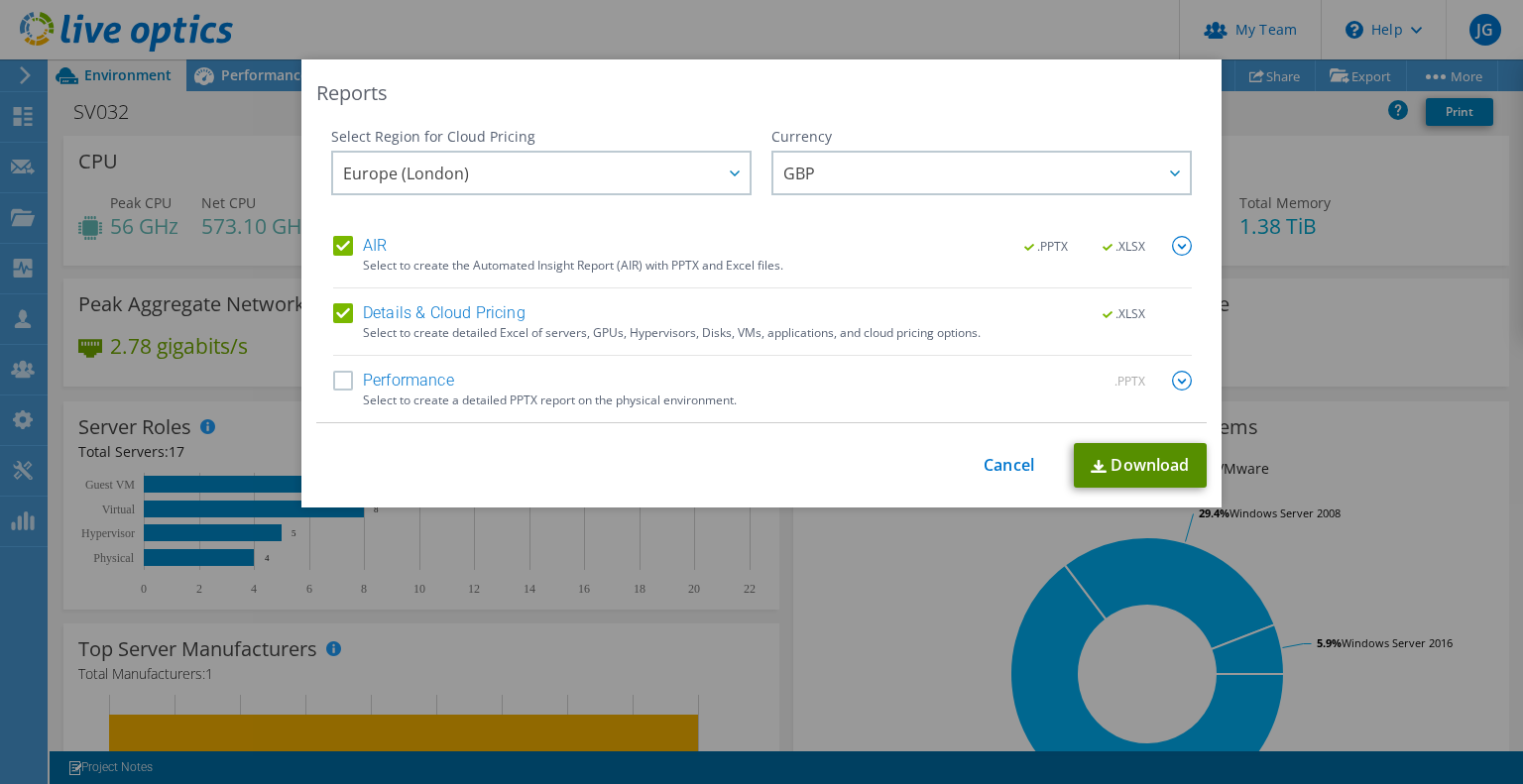 click on "Download" at bounding box center (1140, 465) 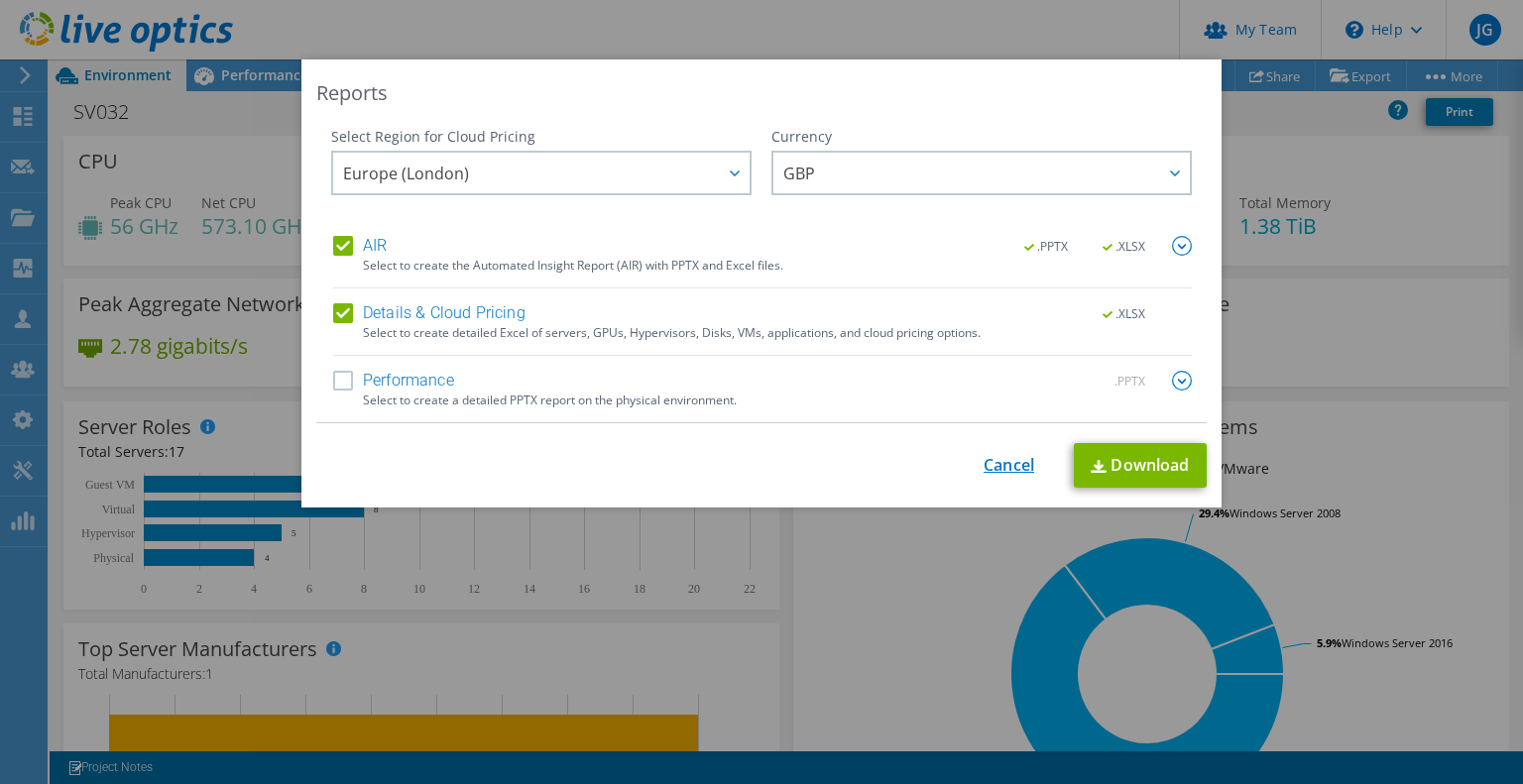 click on "Cancel" at bounding box center (1008, 465) 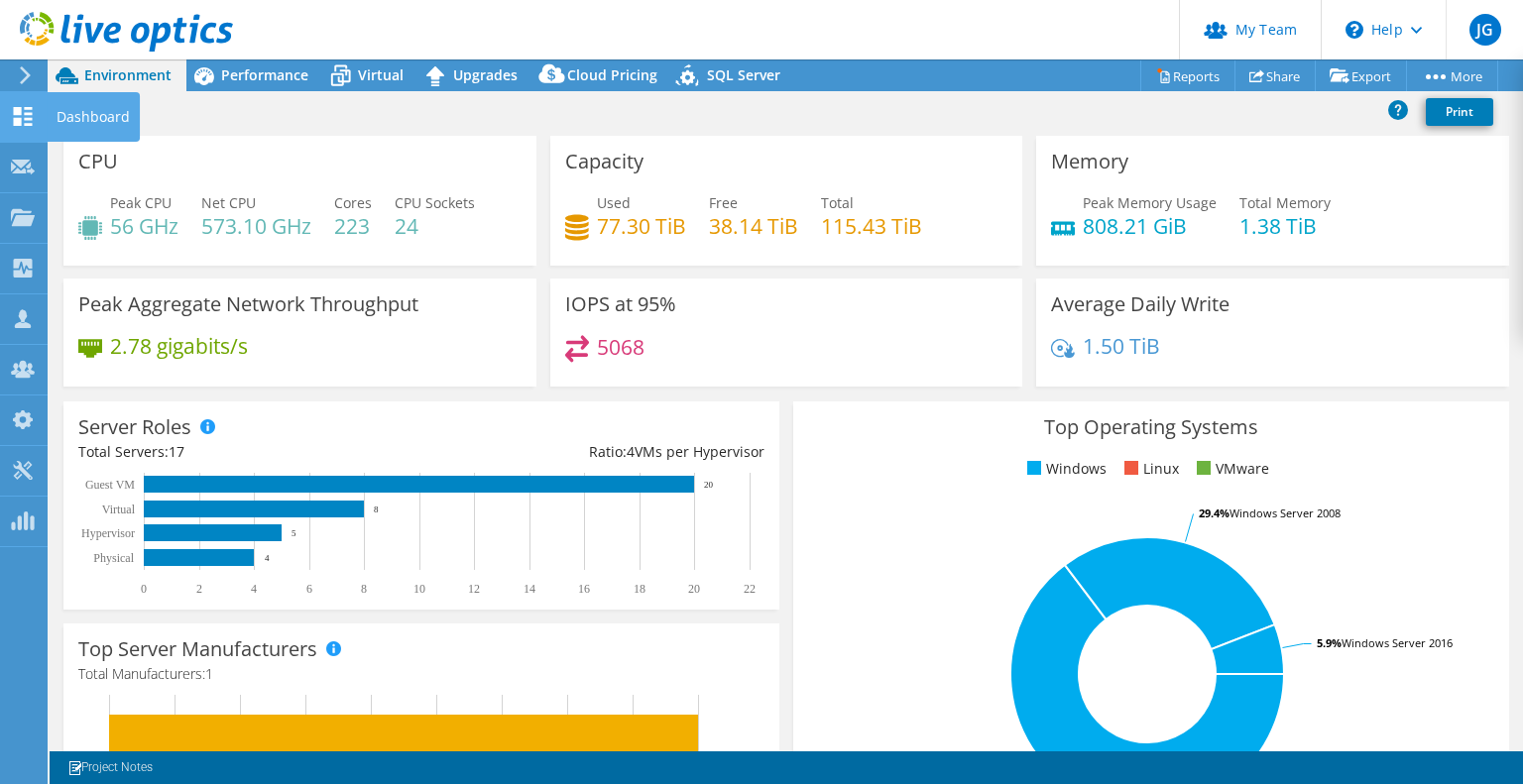 click 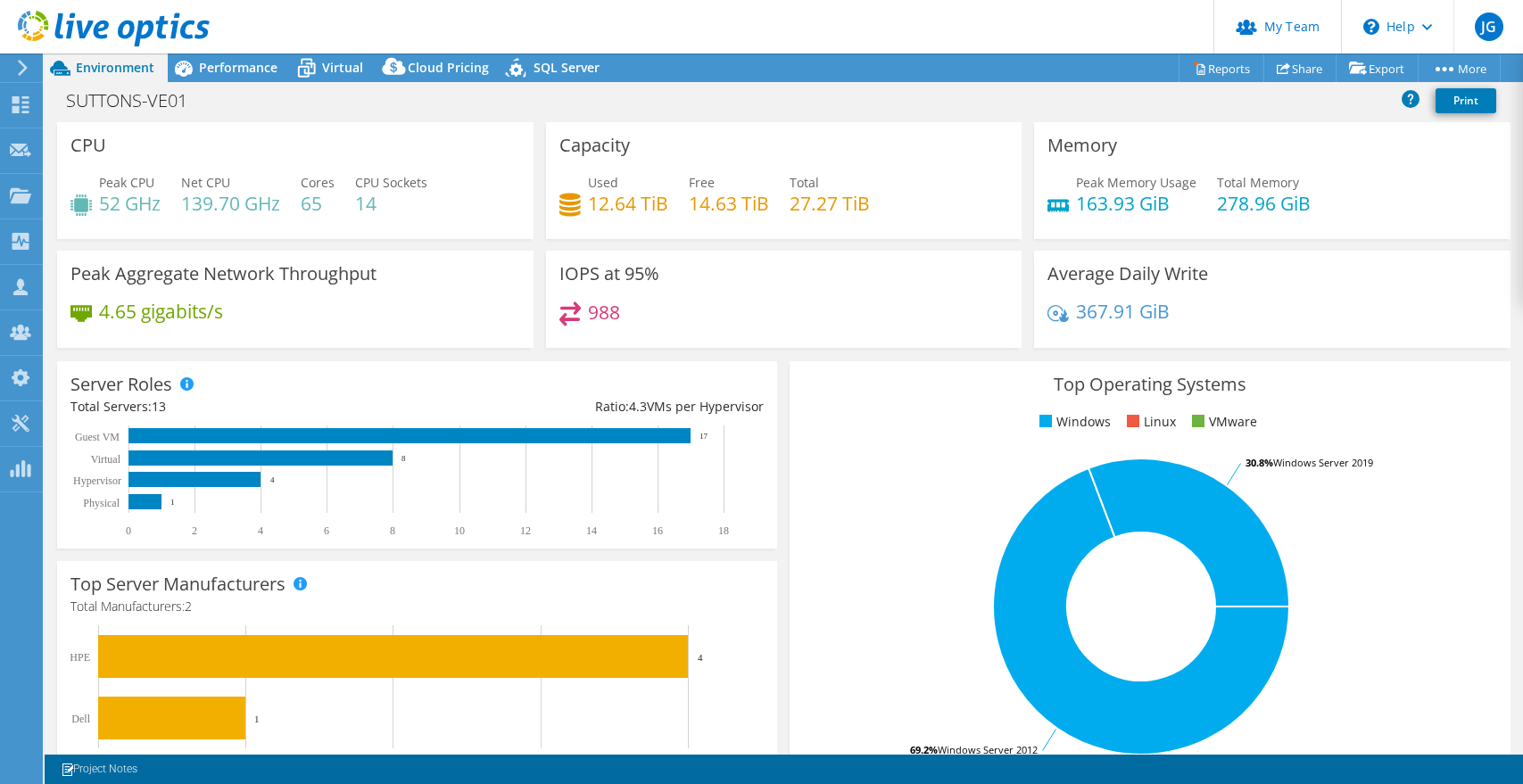 select on "EULondon" 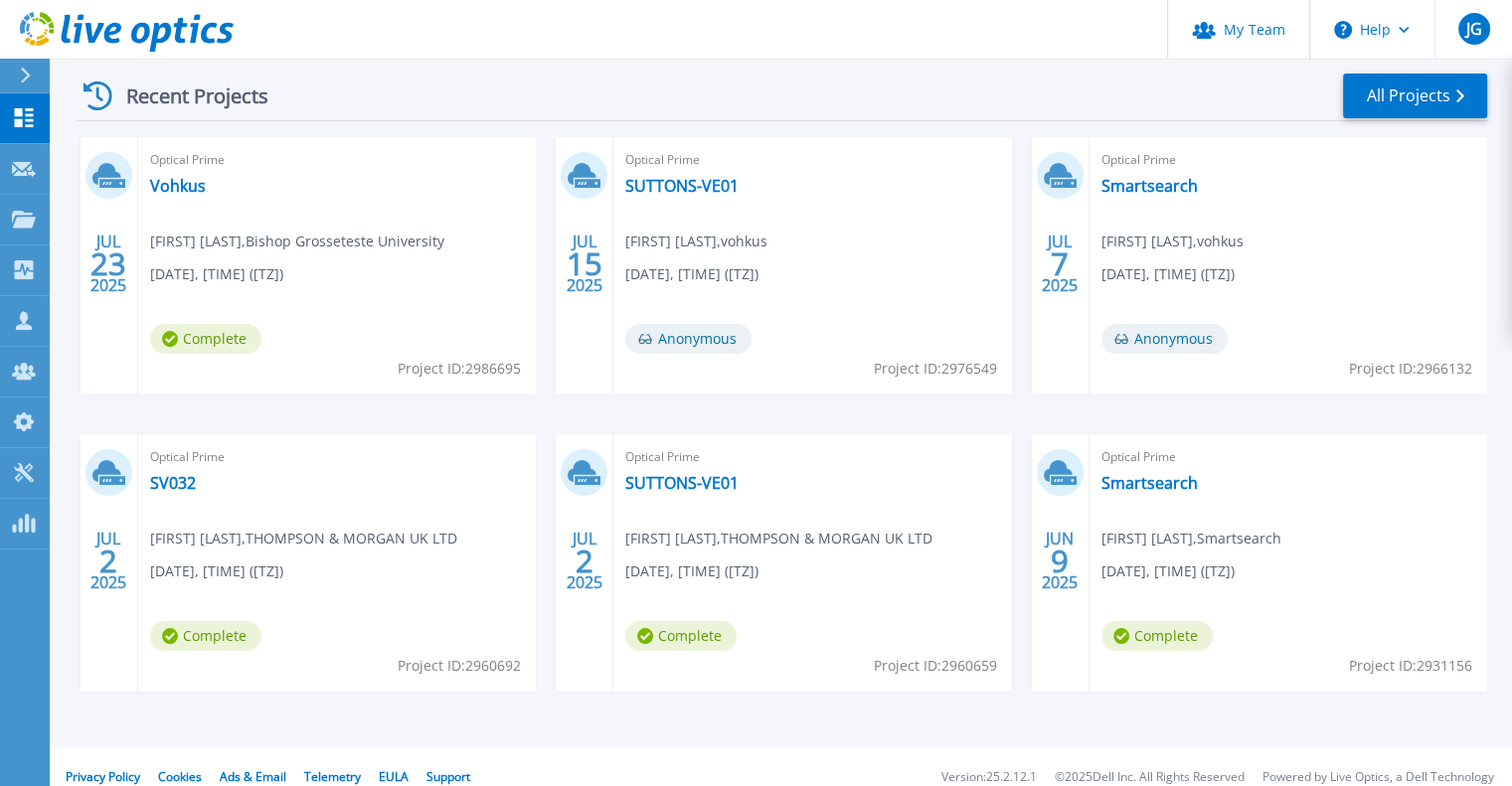 scroll, scrollTop: 298, scrollLeft: 0, axis: vertical 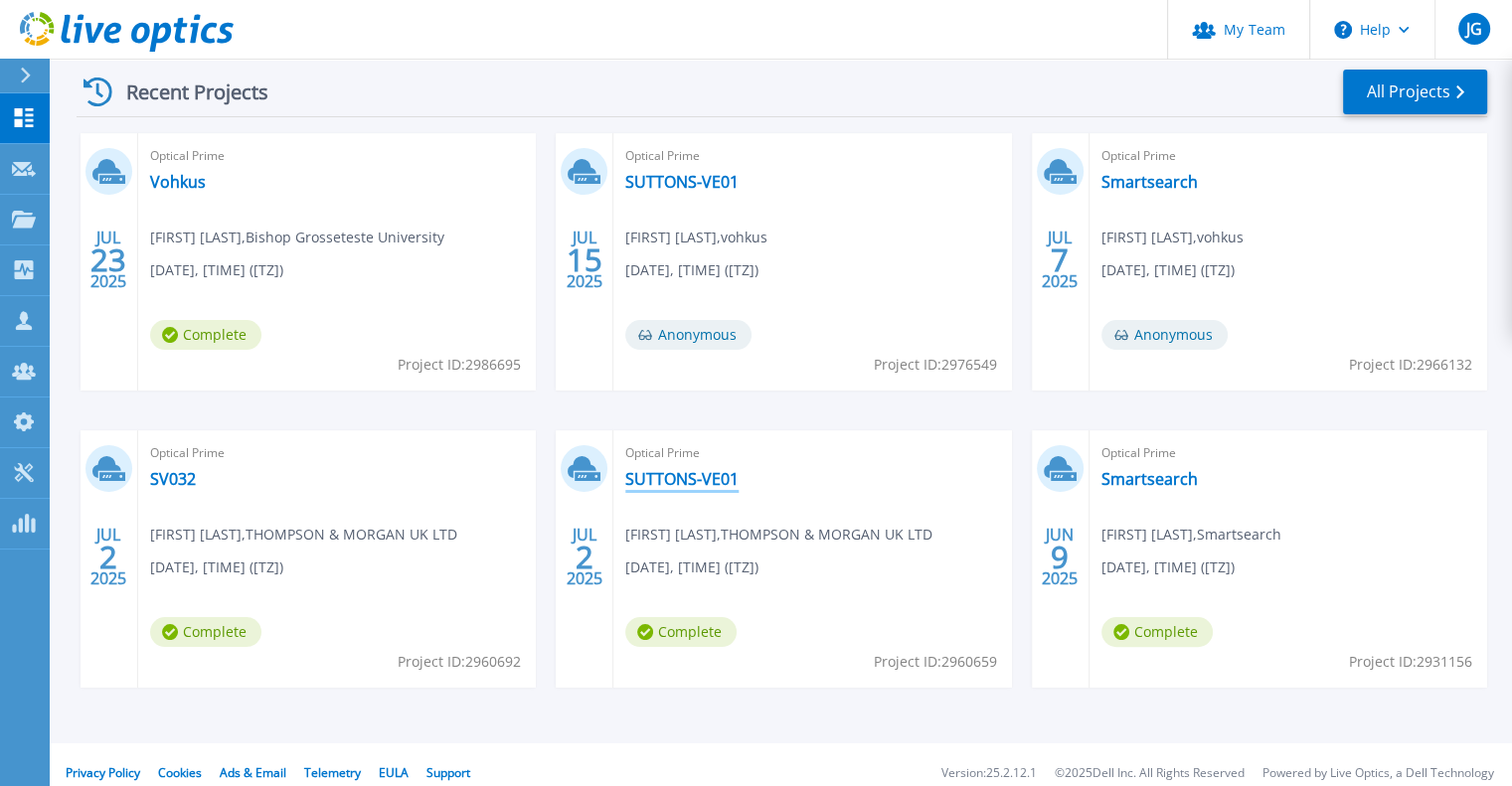 click on "SUTTONS-VE01" at bounding box center [682, 479] 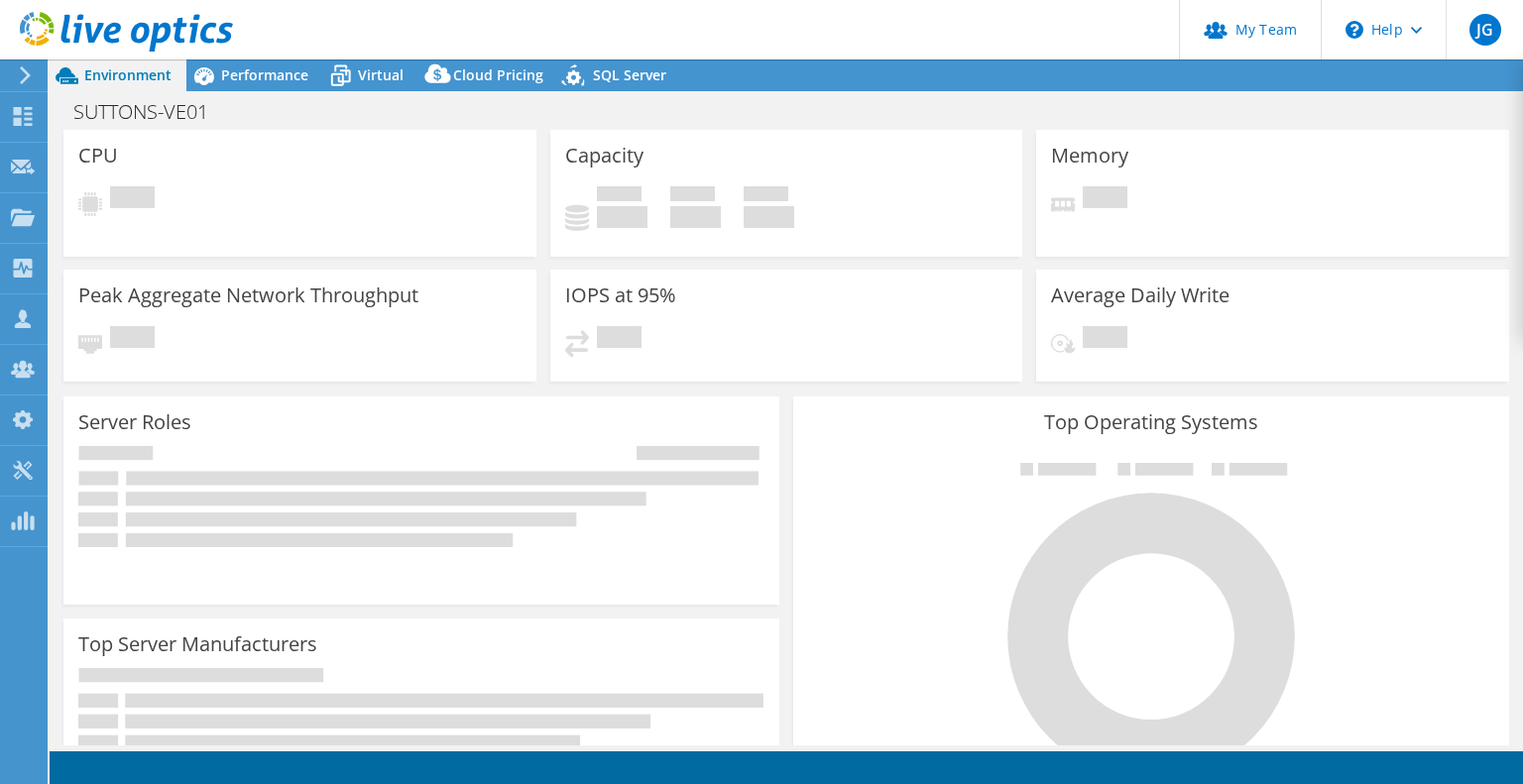scroll, scrollTop: 0, scrollLeft: 0, axis: both 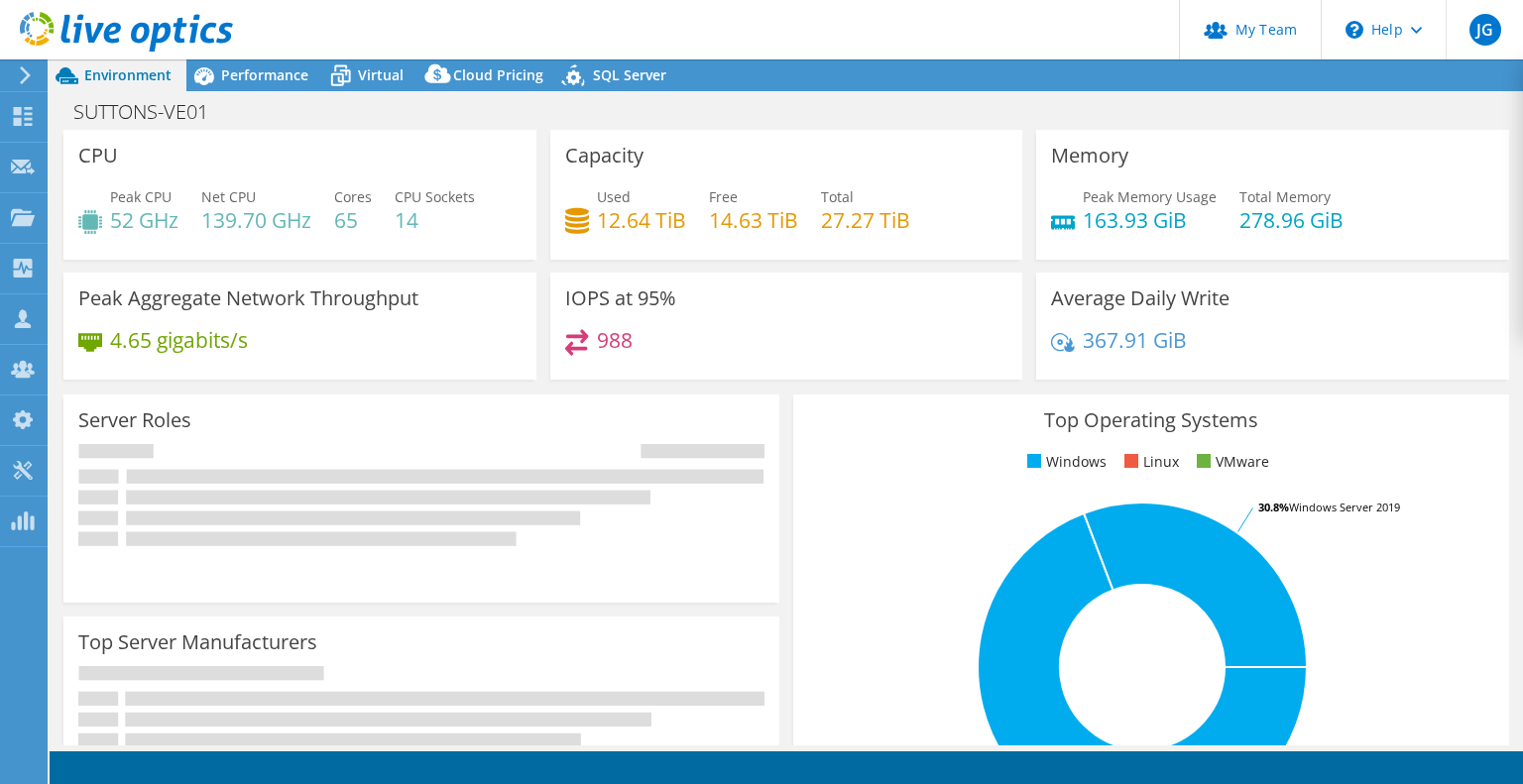 select on "EULondon" 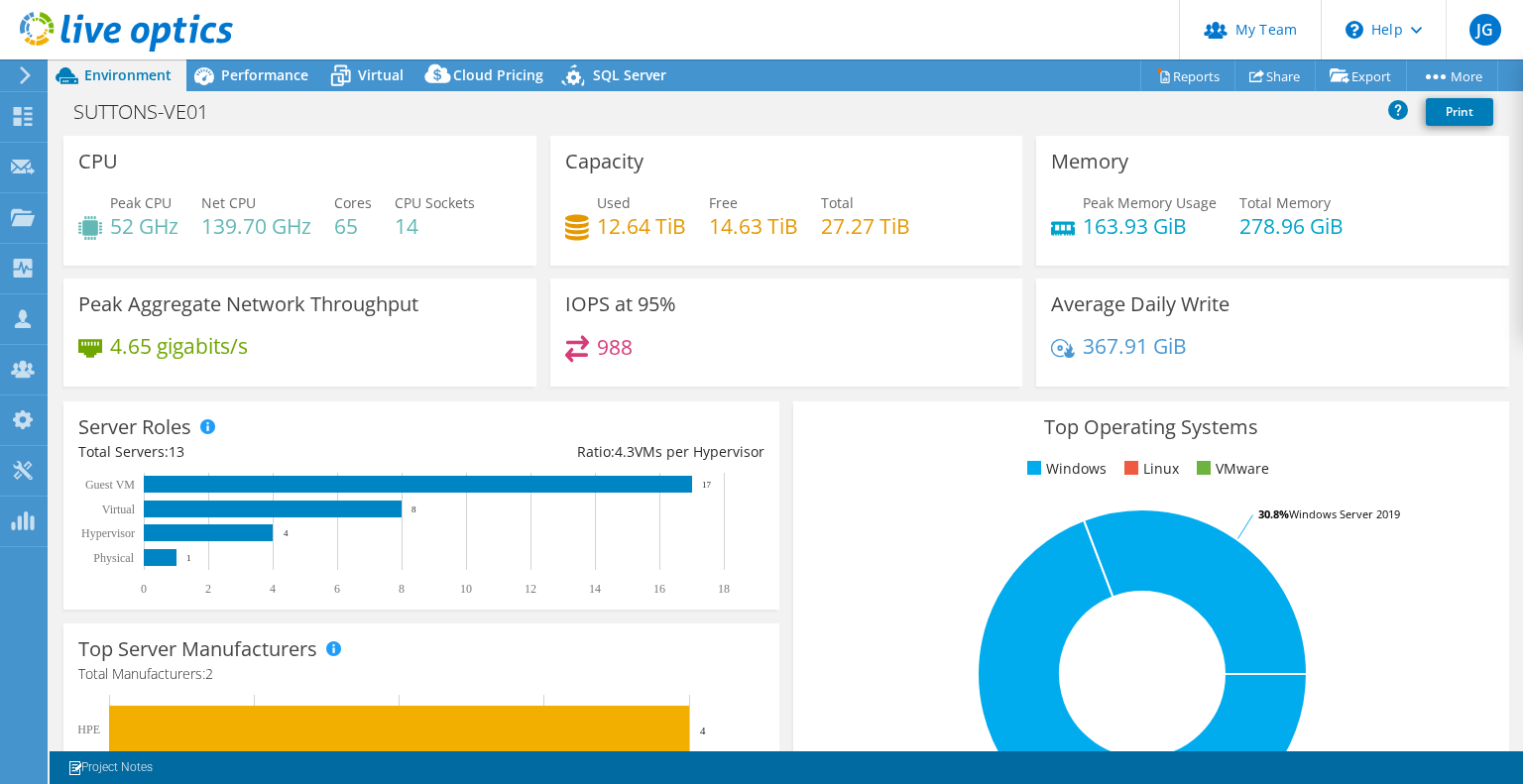 click on "Free" at bounding box center [723, 202] 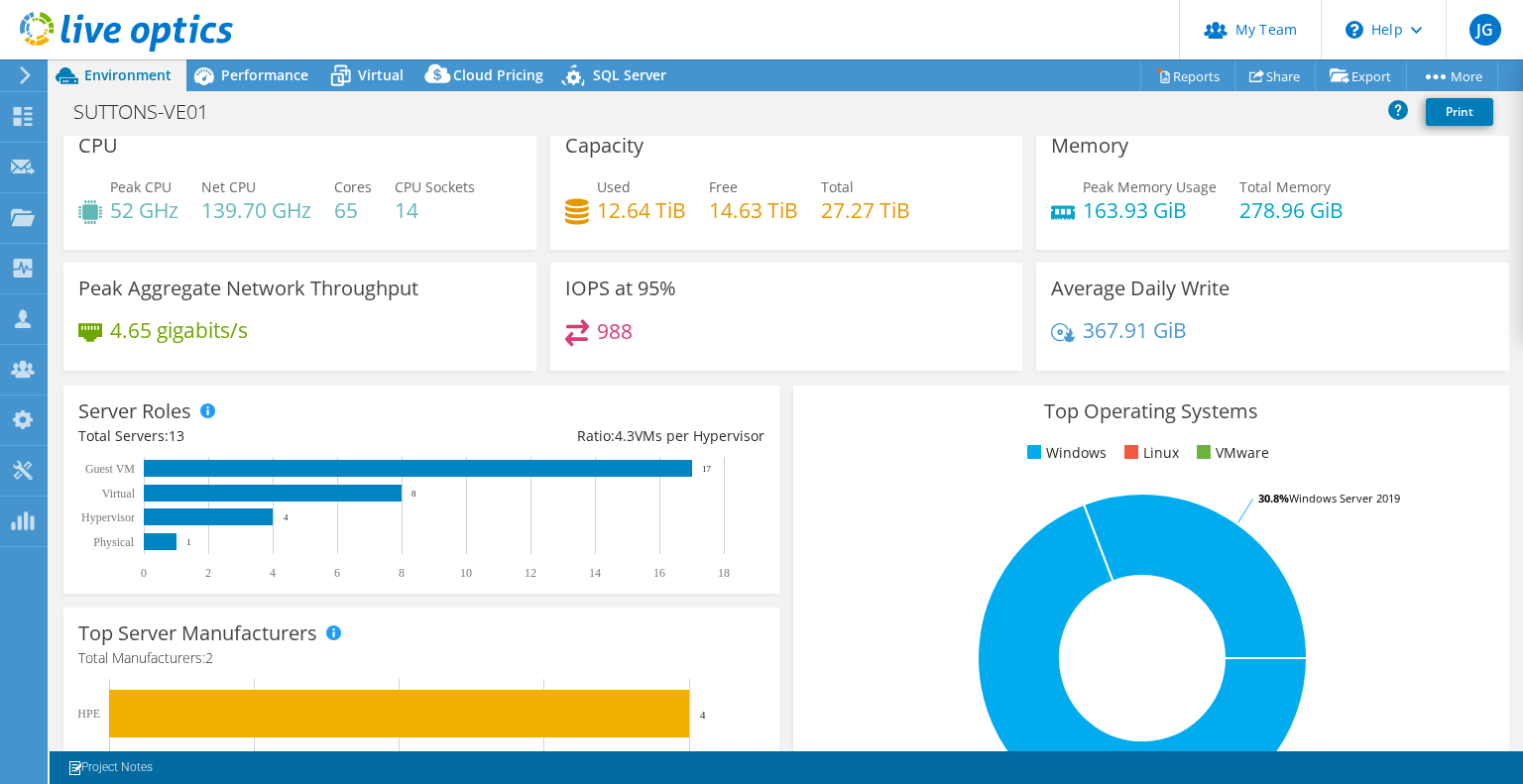 scroll, scrollTop: 0, scrollLeft: 0, axis: both 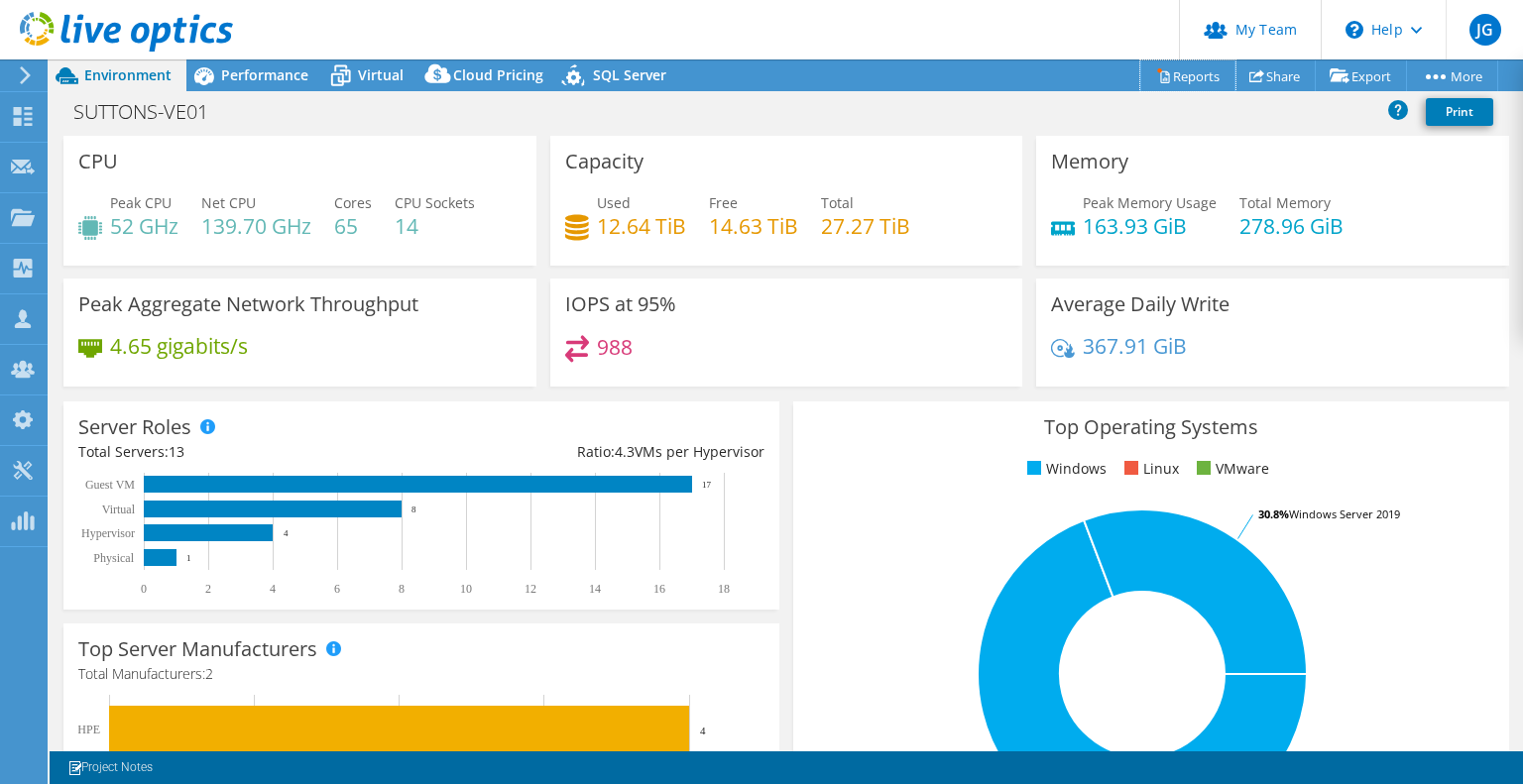click on "Reports" at bounding box center [1188, 75] 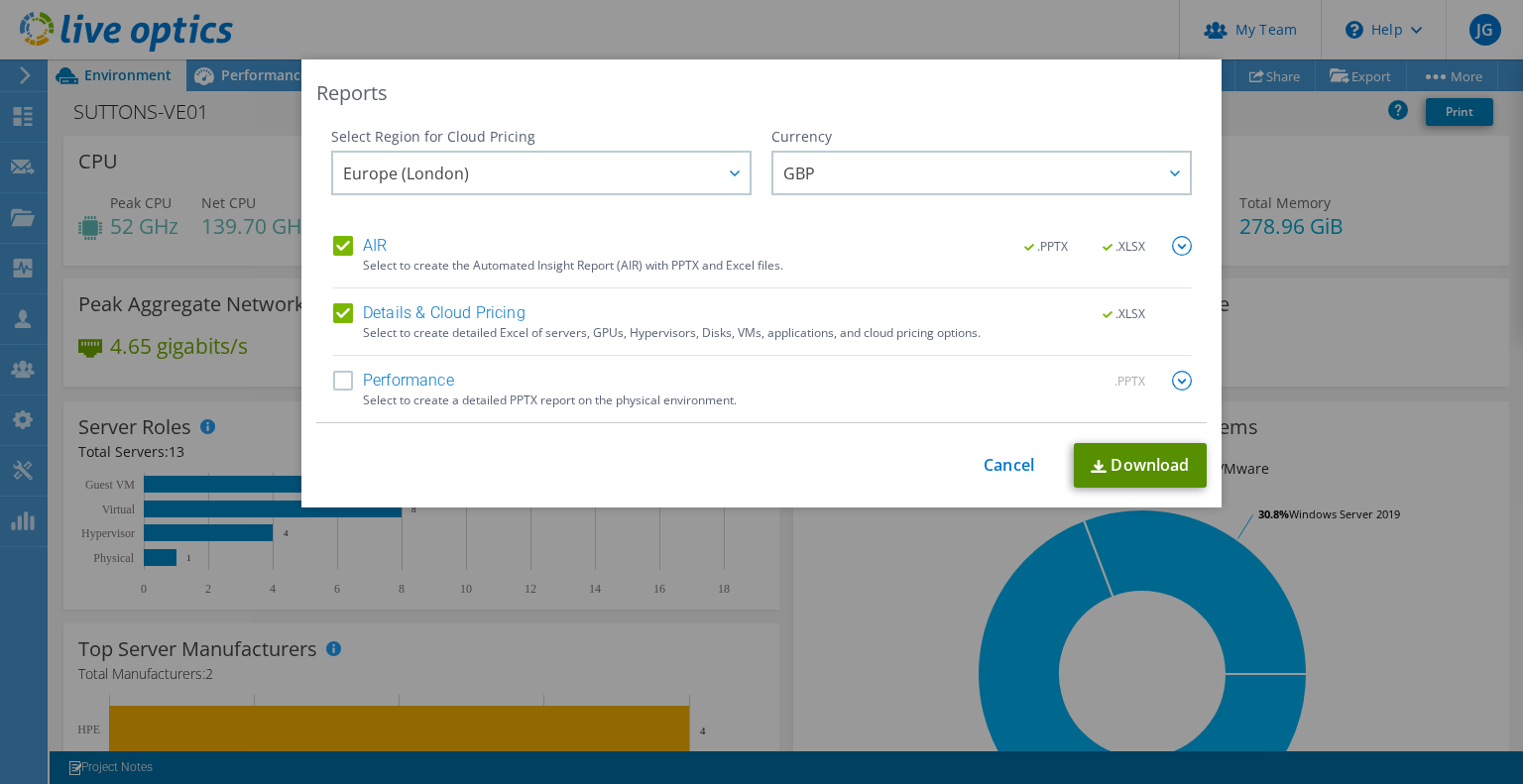 click on "Download" at bounding box center [1140, 465] 